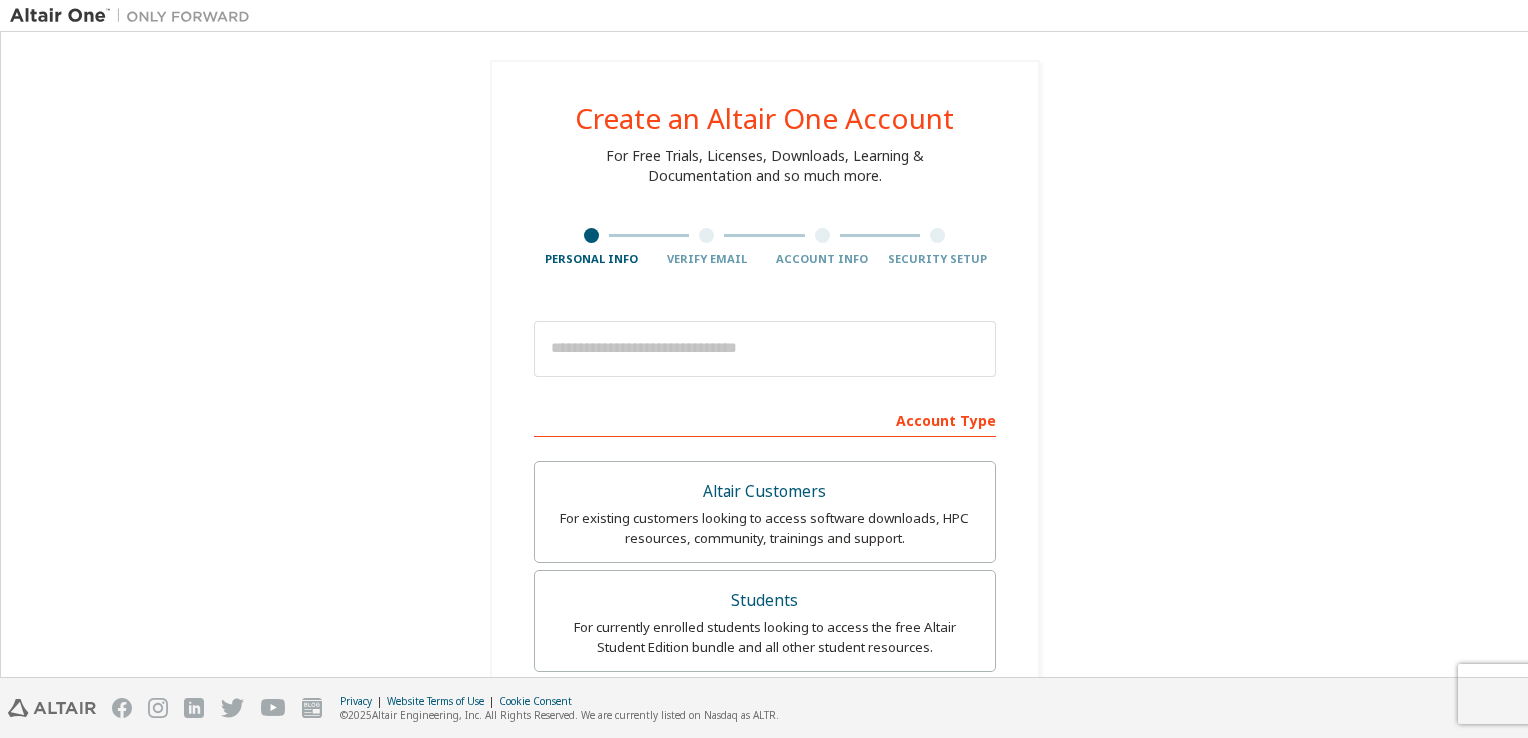scroll, scrollTop: 0, scrollLeft: 0, axis: both 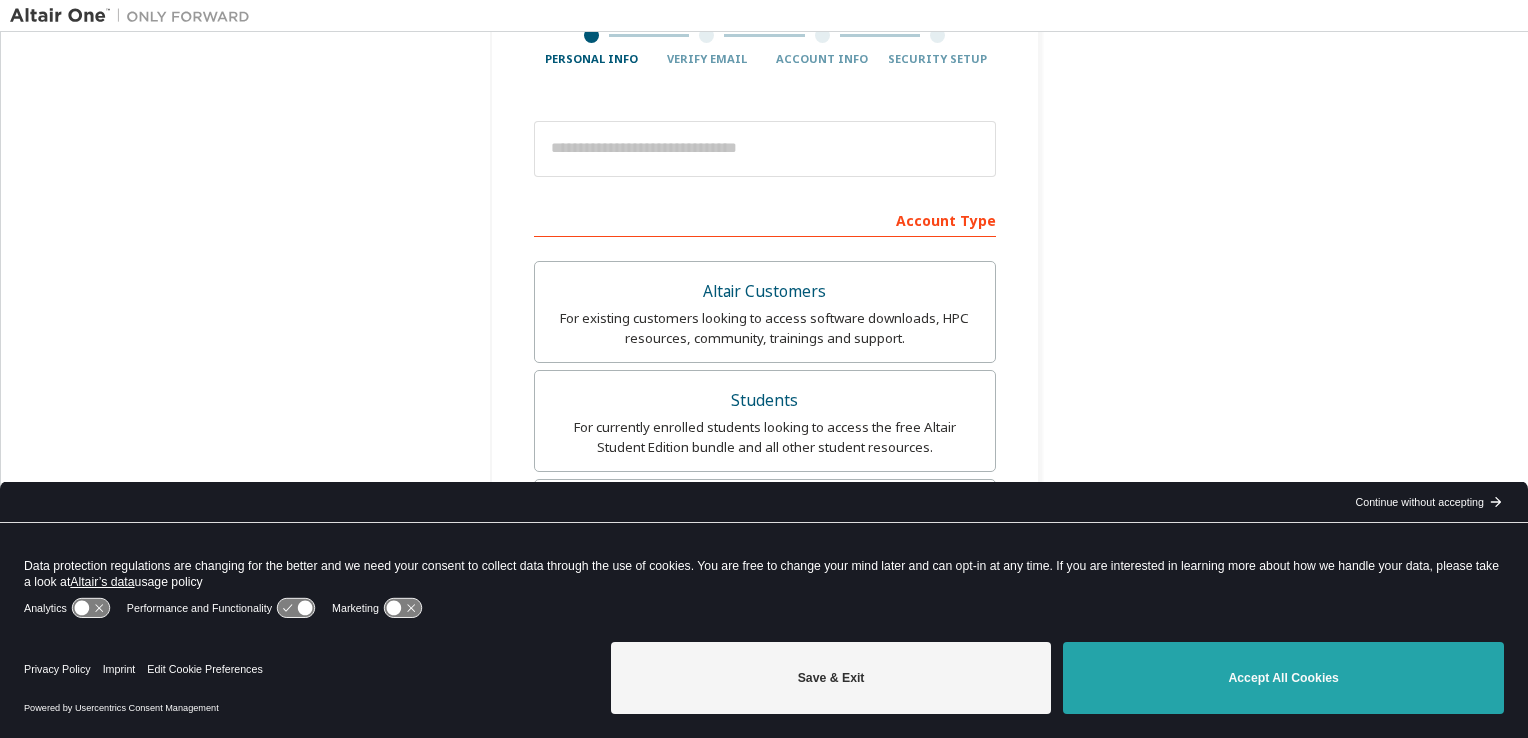 click on "Accept All Cookies" at bounding box center [1283, 678] 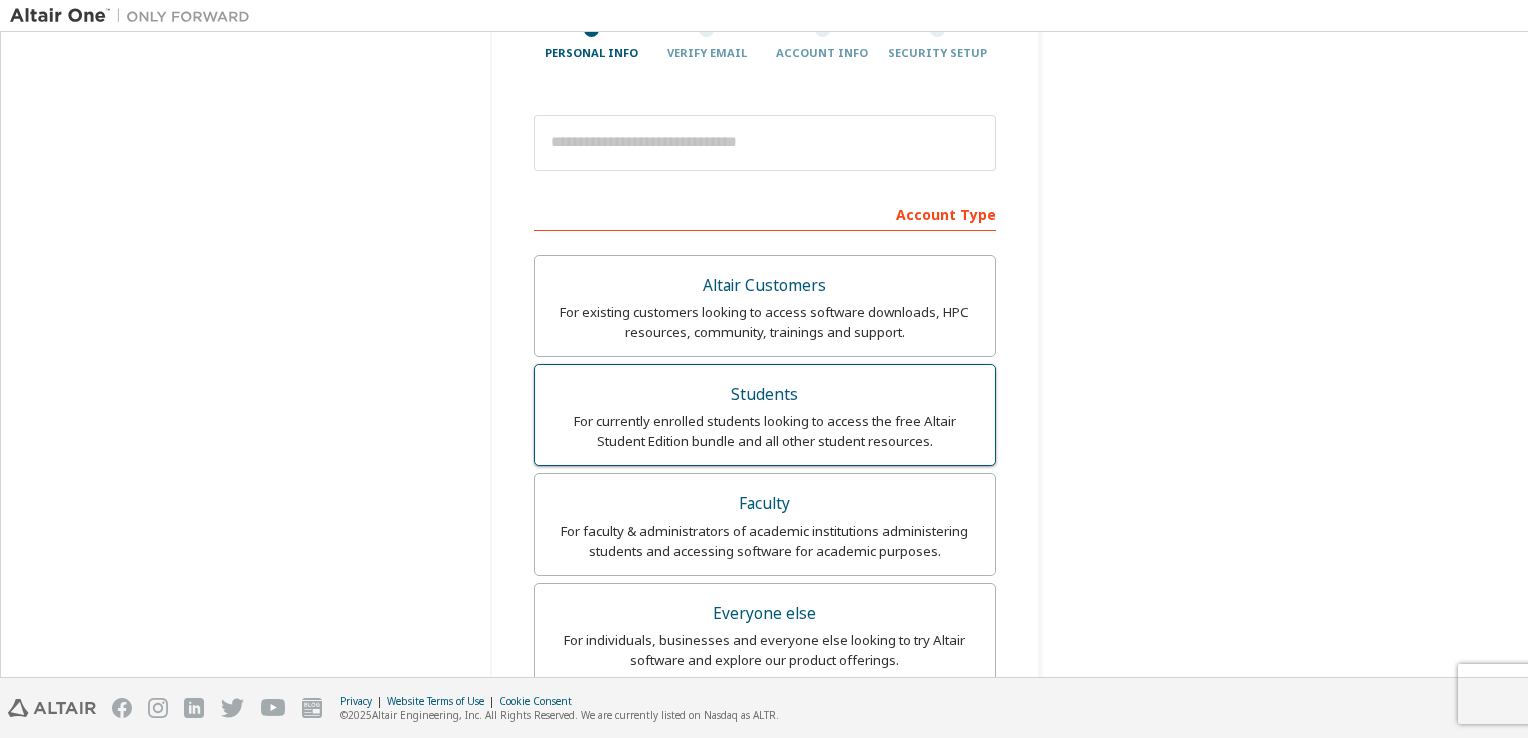 scroll, scrollTop: 100, scrollLeft: 0, axis: vertical 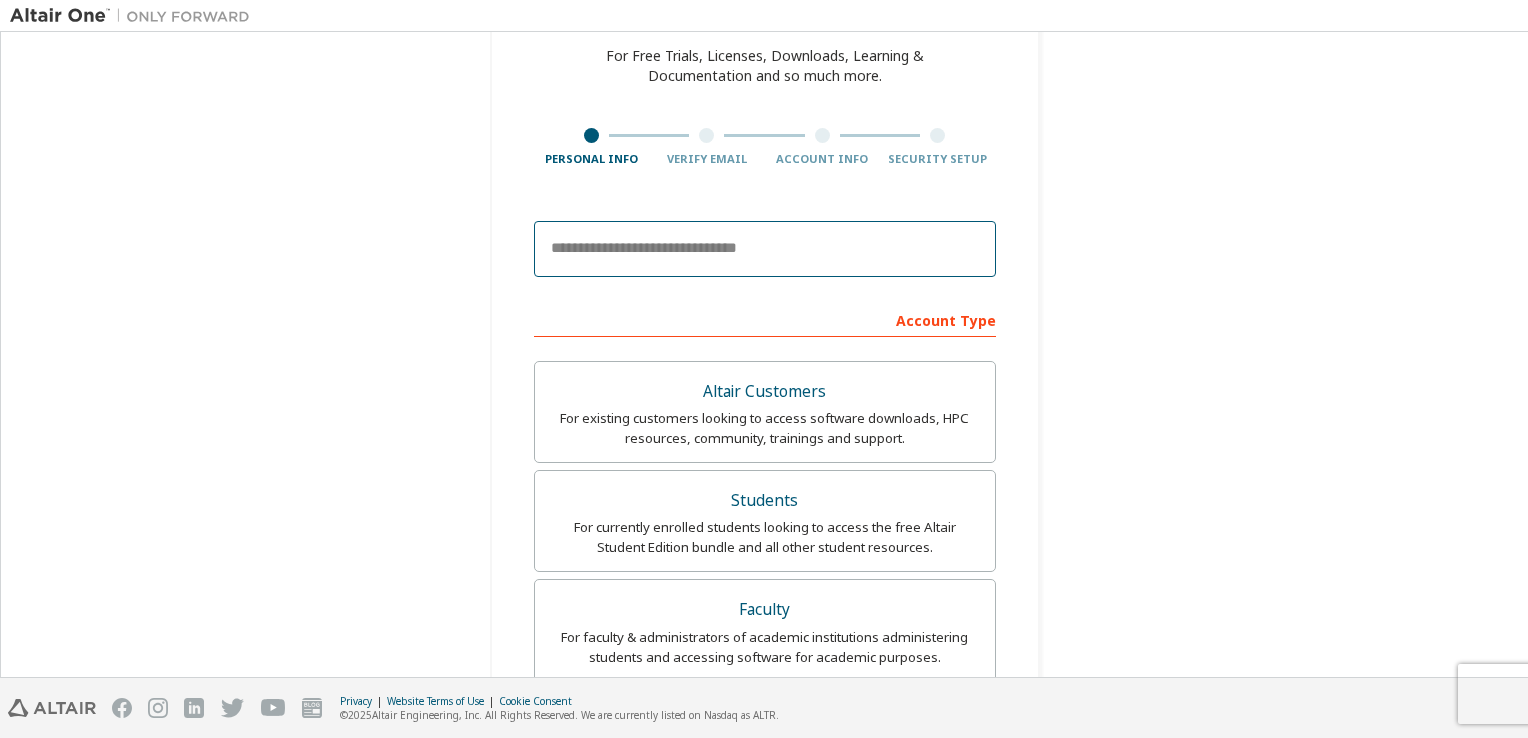 drag, startPoint x: 600, startPoint y: 260, endPoint x: 610, endPoint y: 262, distance: 10.198039 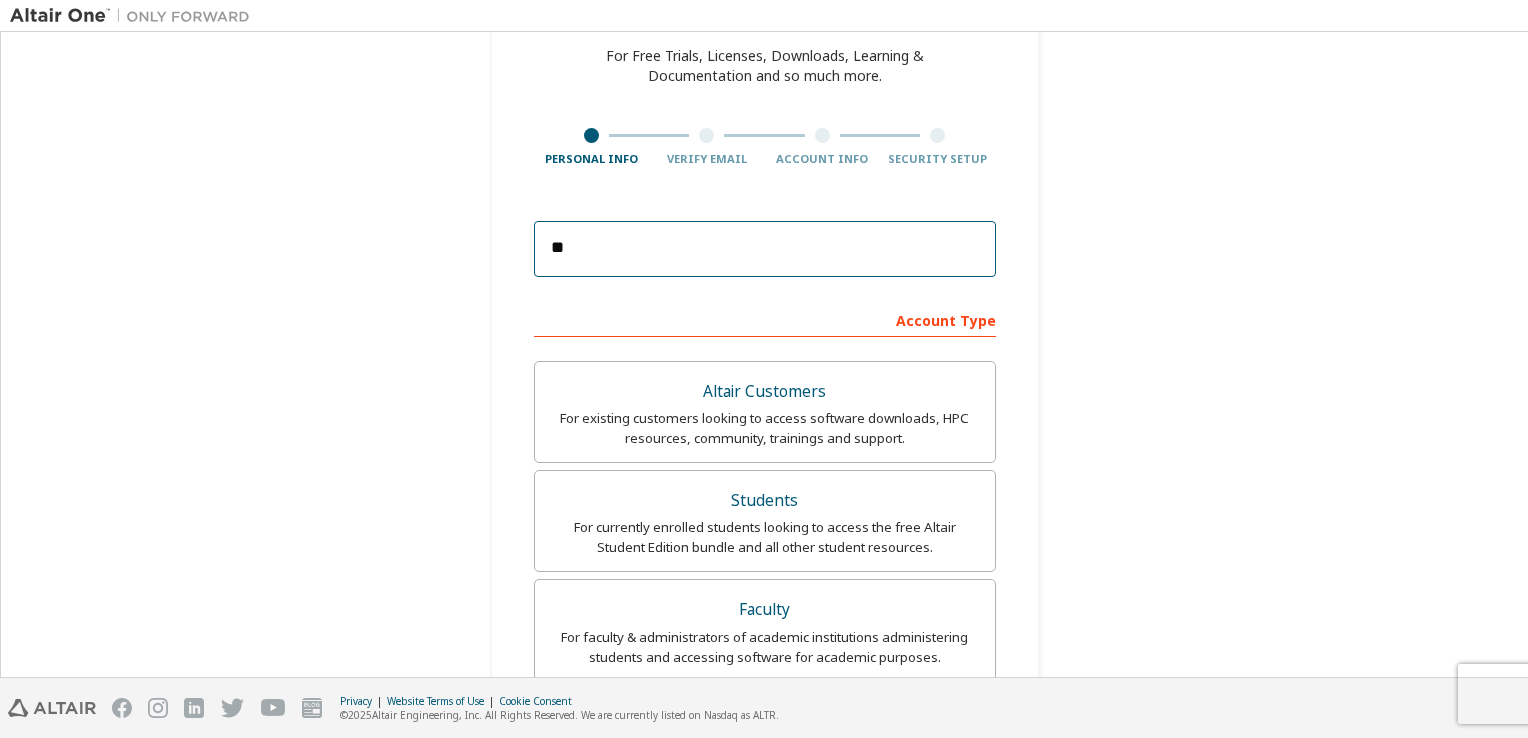 type on "*" 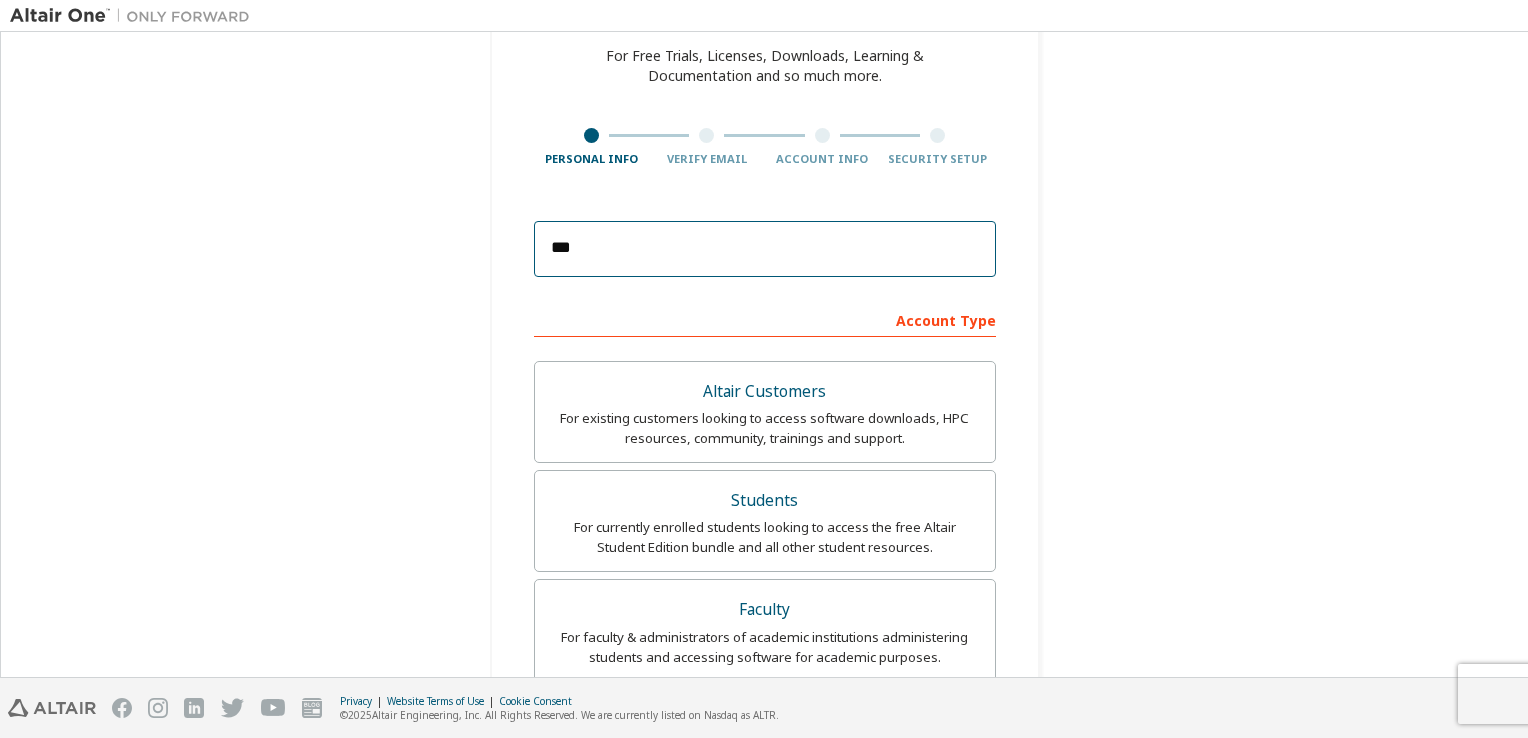 type on "**********" 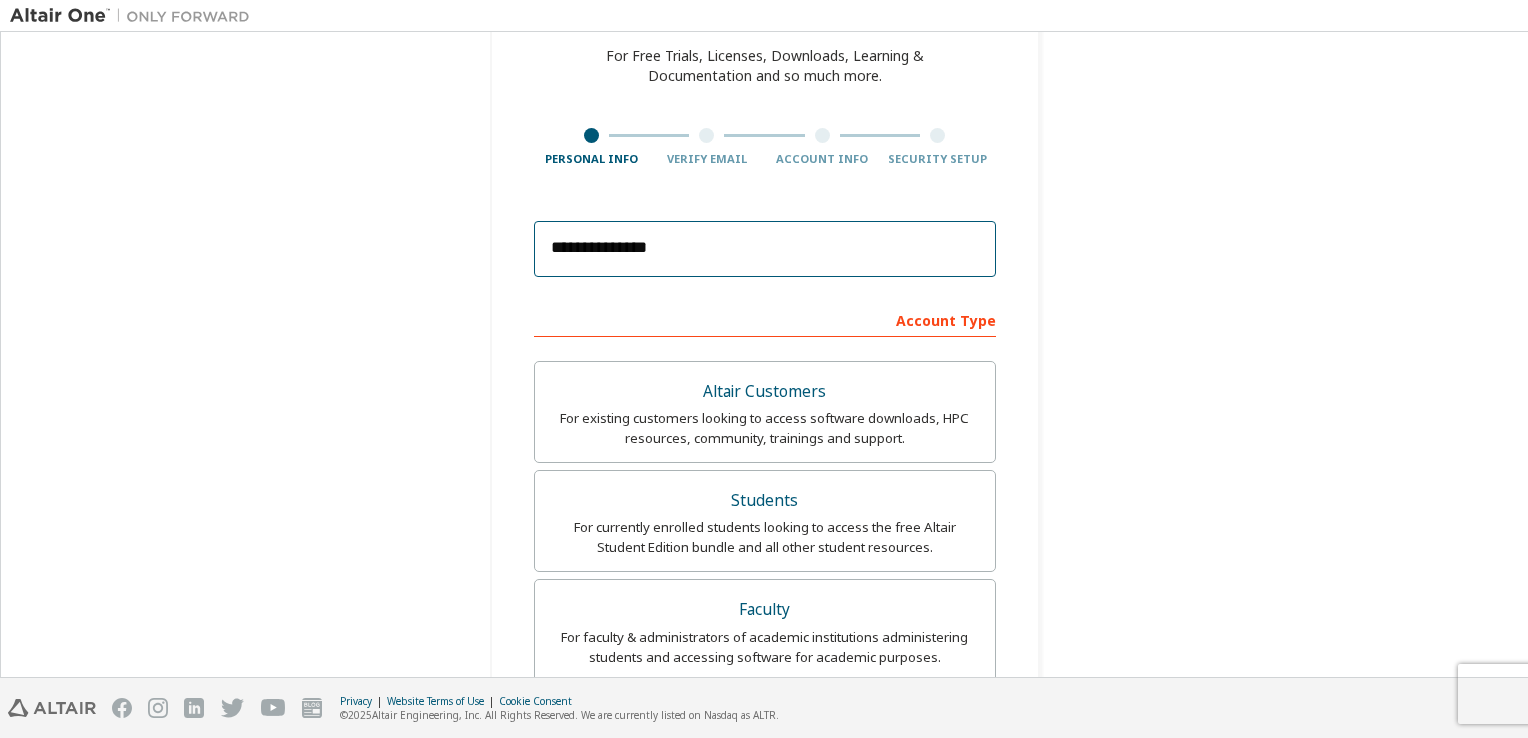 type on "*****" 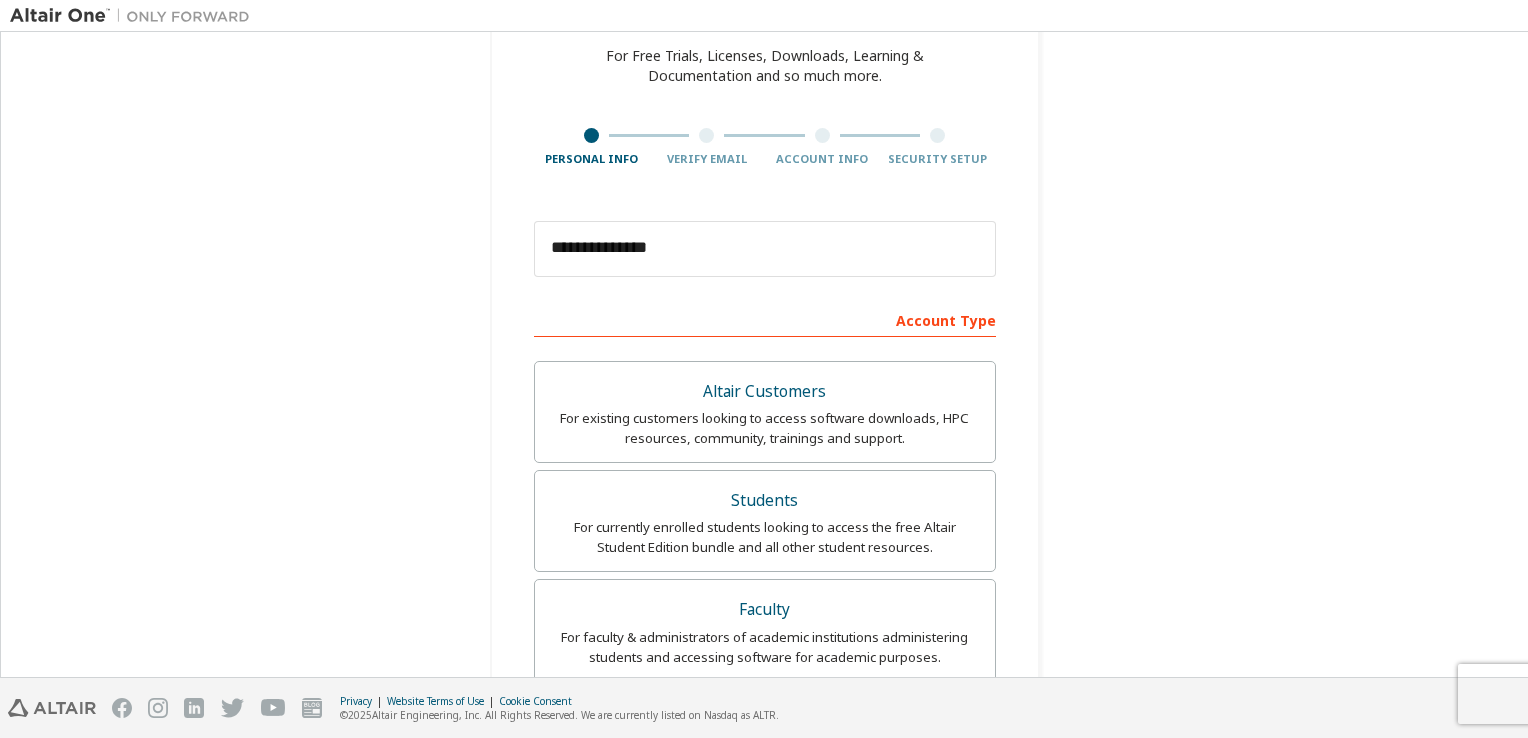 type on "**********" 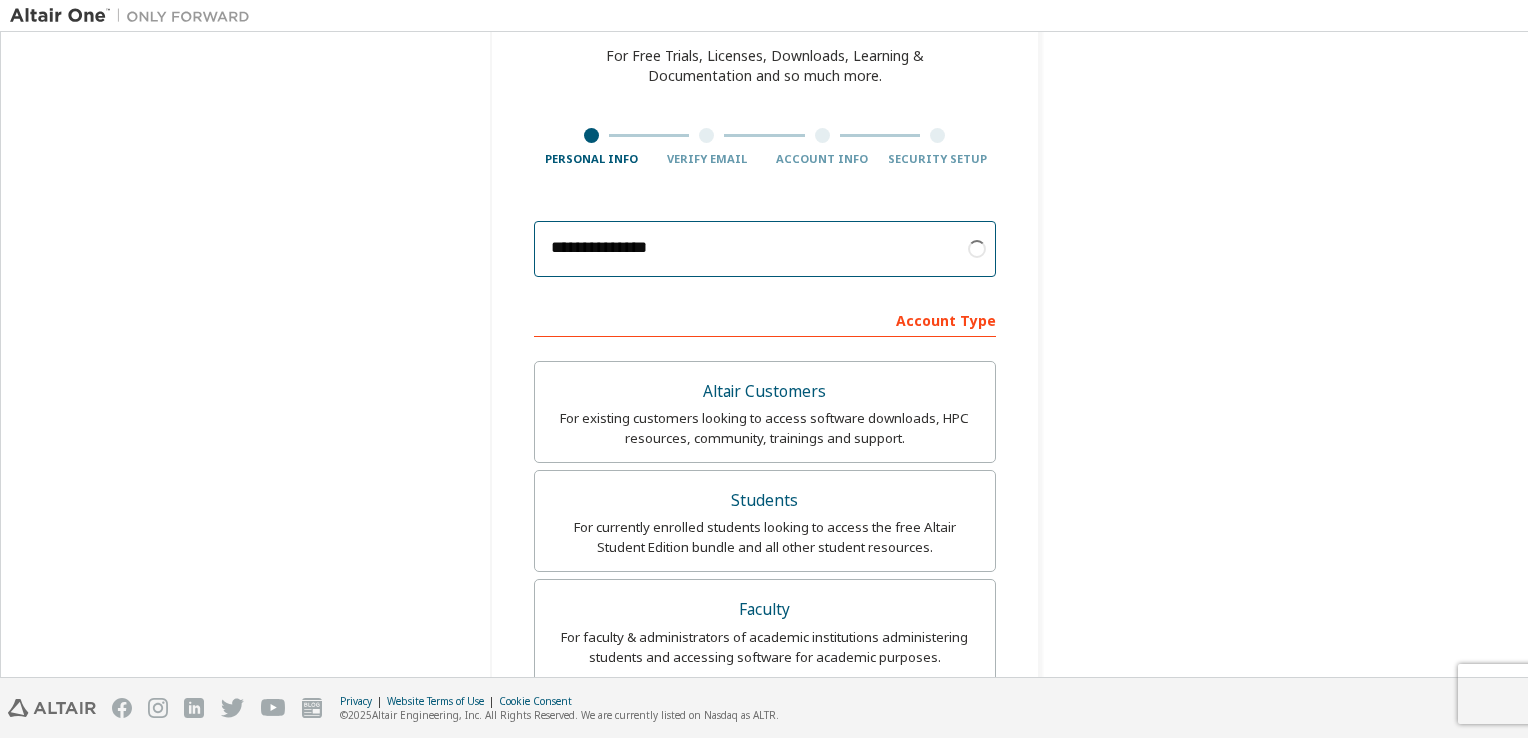 click on "**********" at bounding box center [765, 249] 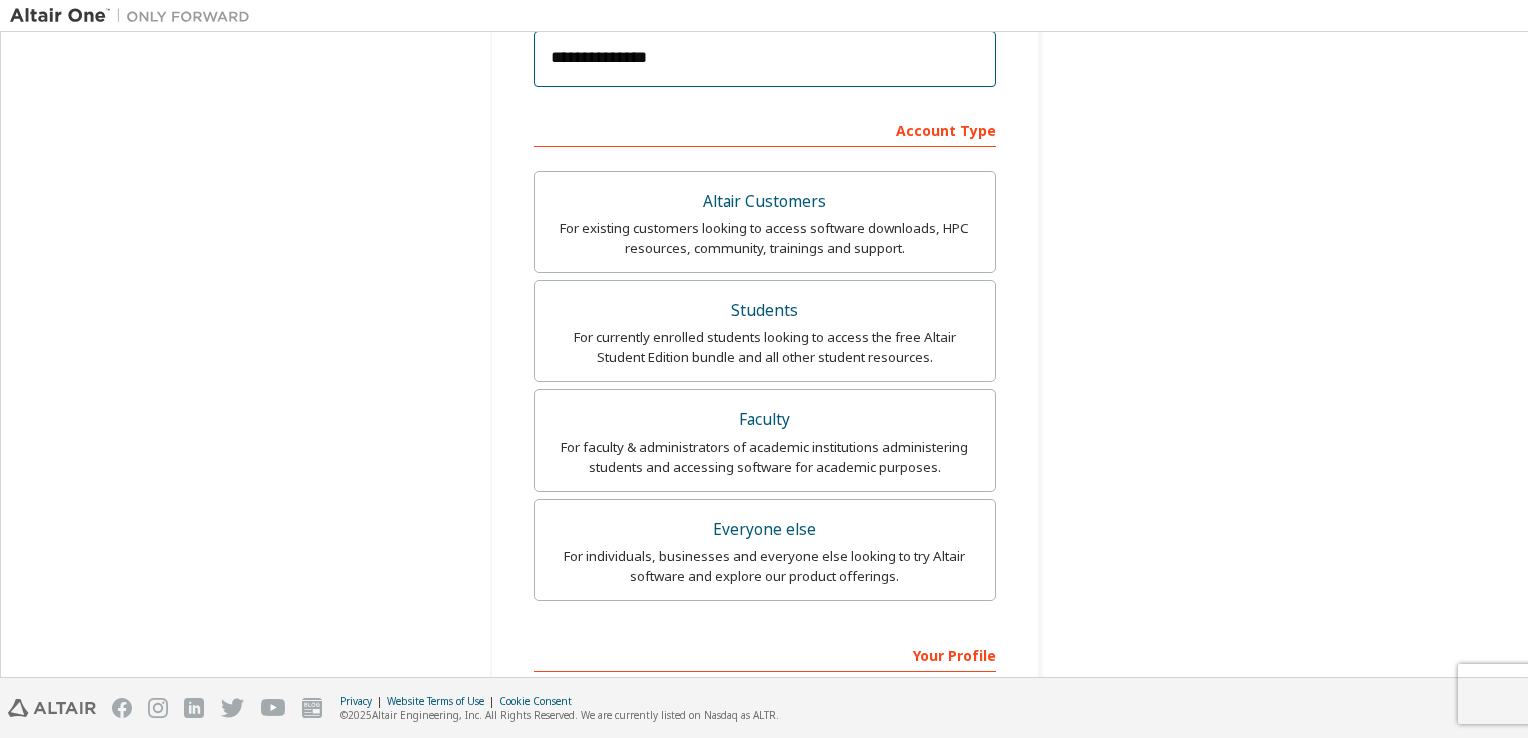 scroll, scrollTop: 100, scrollLeft: 0, axis: vertical 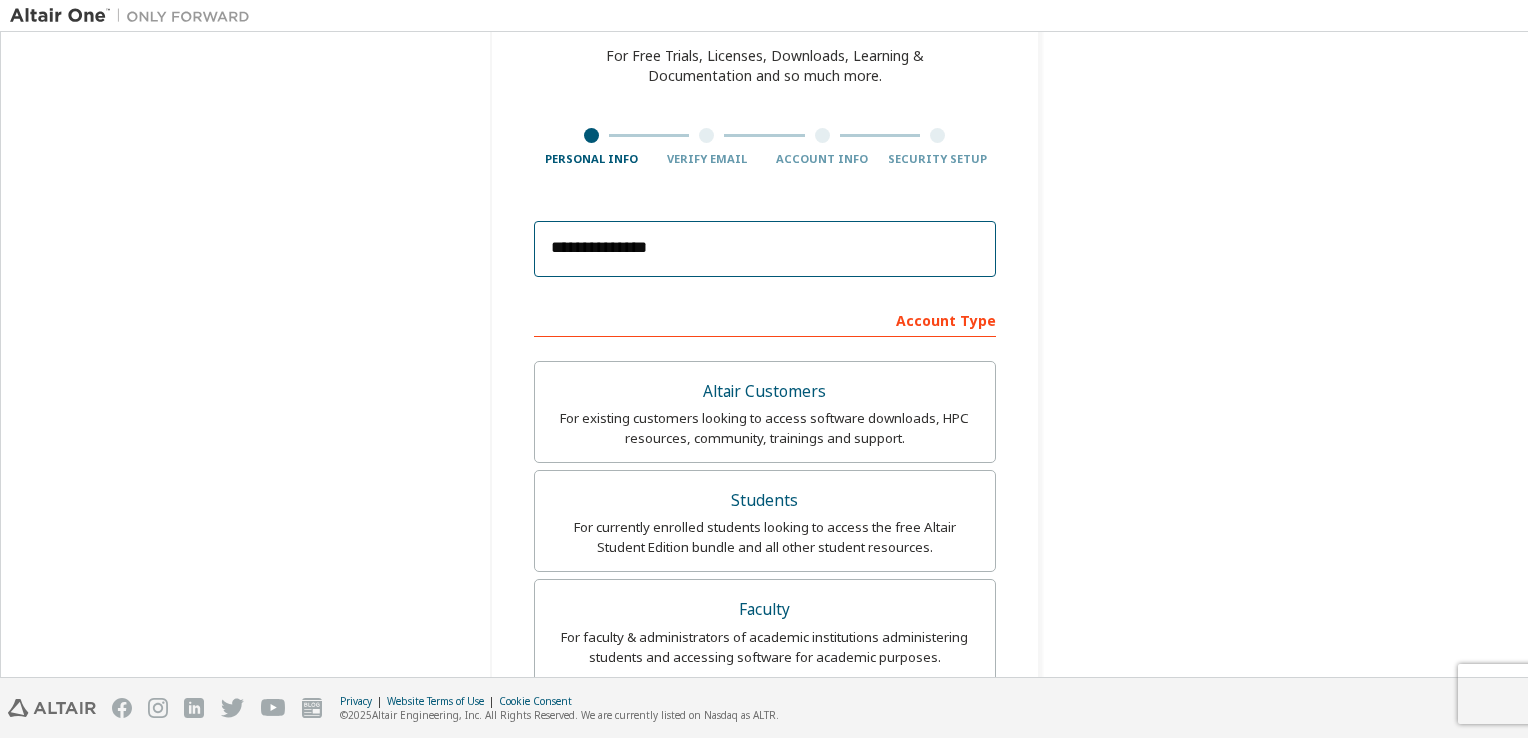 click on "**********" at bounding box center (765, 249) 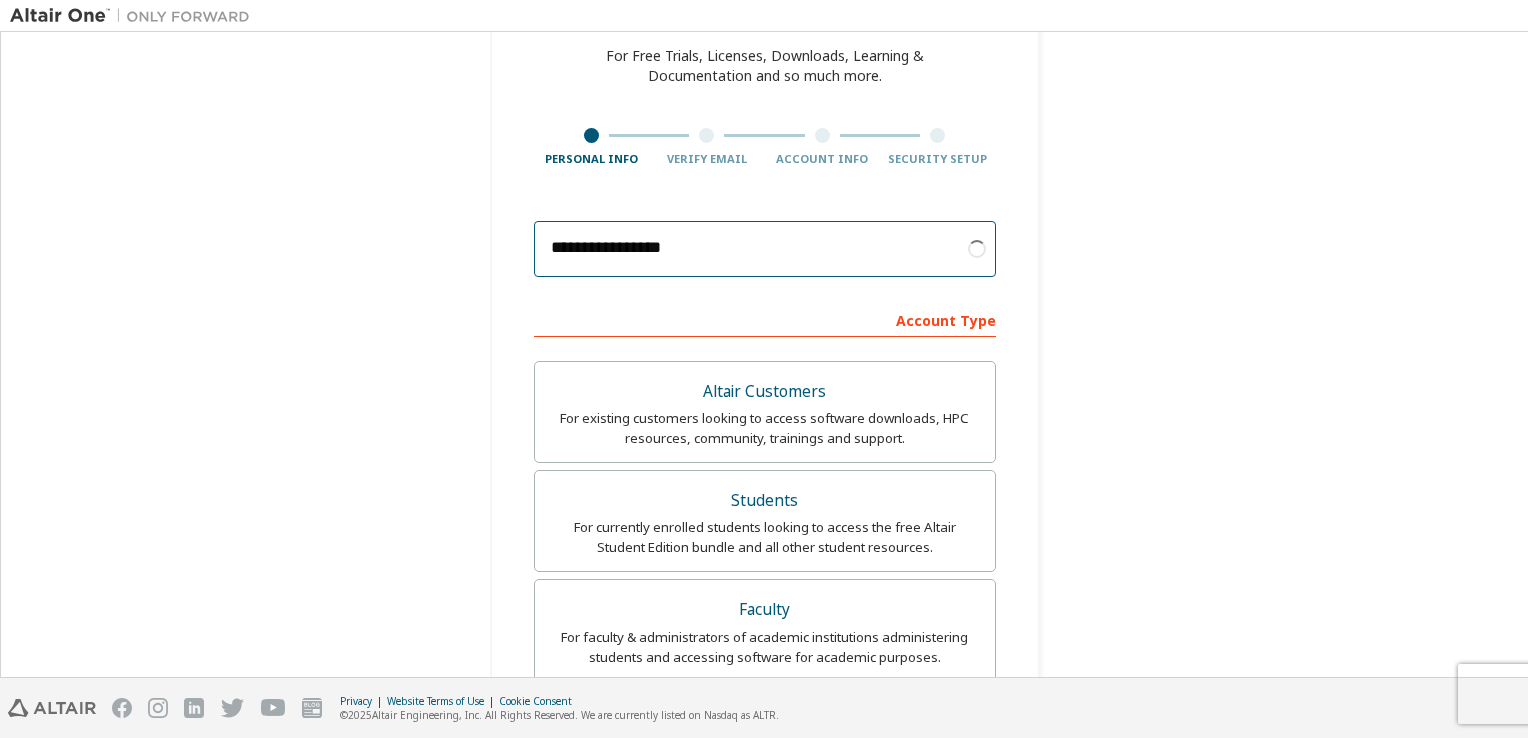 click on "**********" at bounding box center (765, 249) 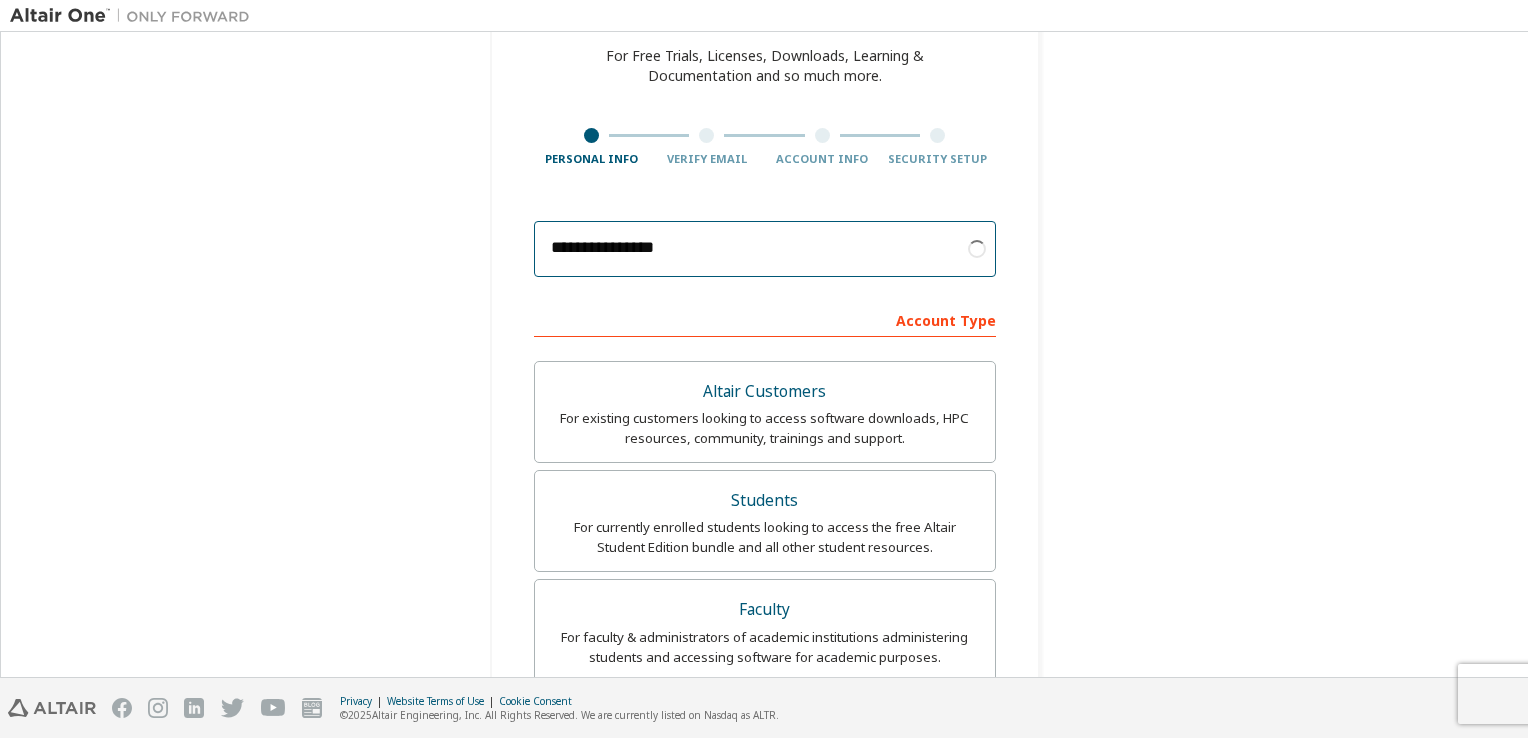 type on "**********" 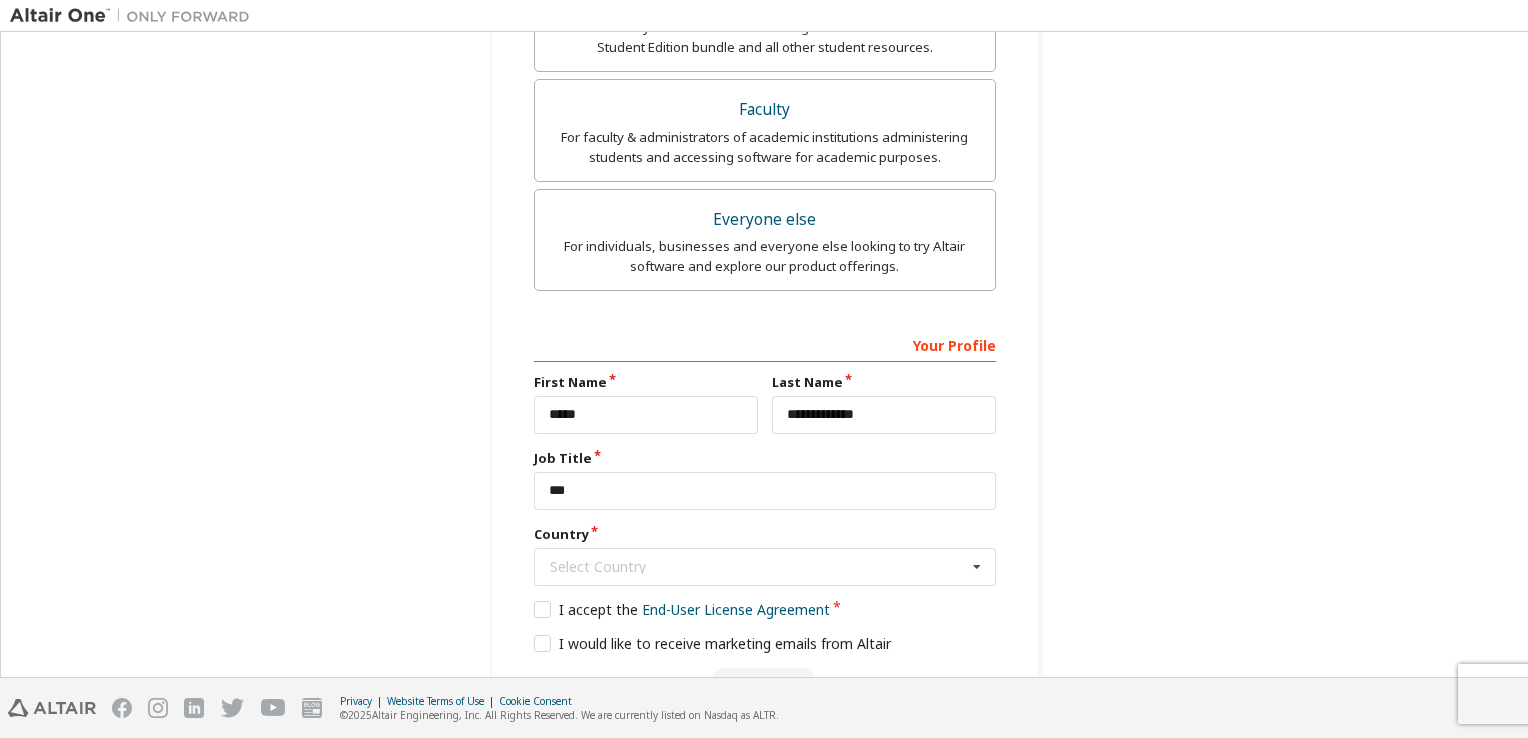 scroll, scrollTop: 300, scrollLeft: 0, axis: vertical 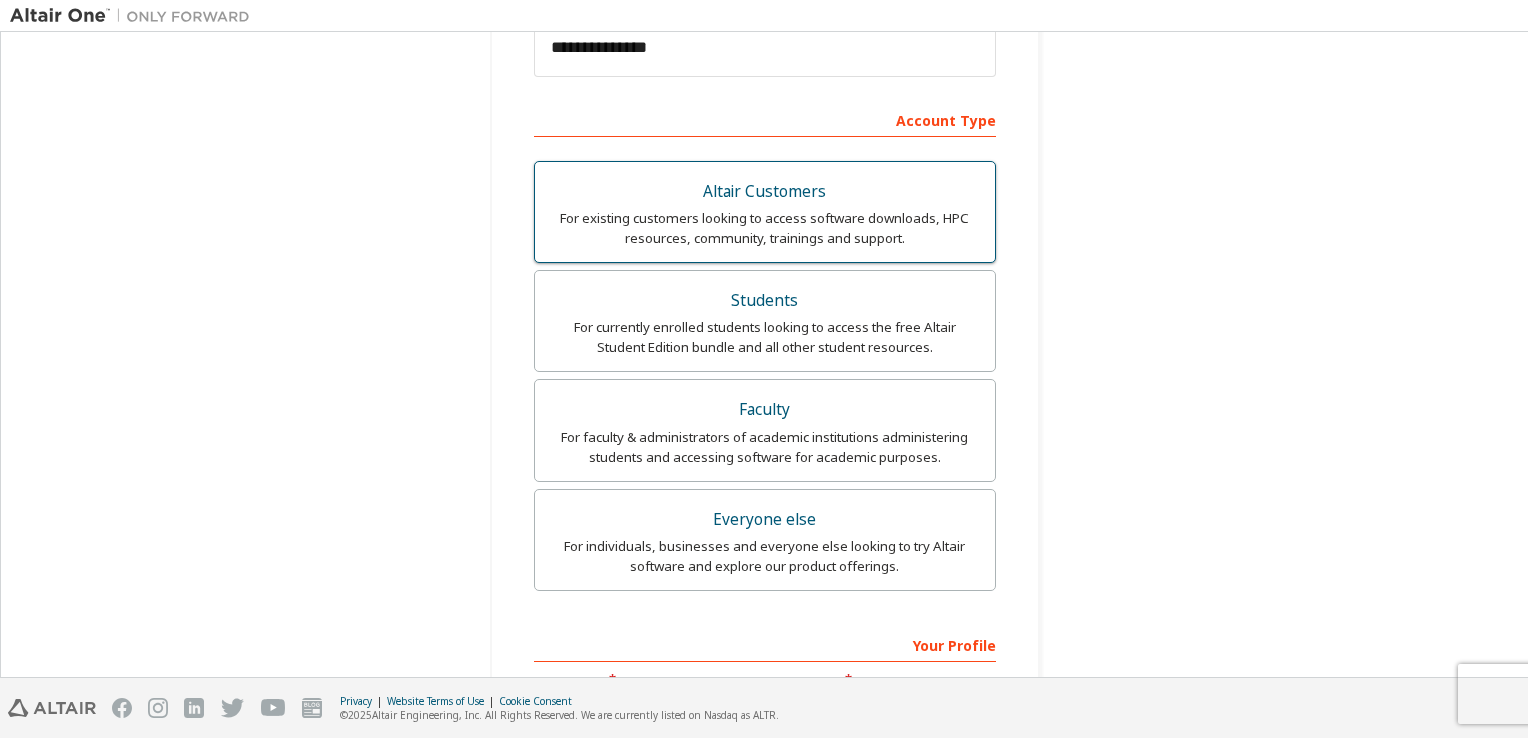 click on "For existing customers looking to access software downloads, HPC resources, community, trainings and support." at bounding box center [765, 228] 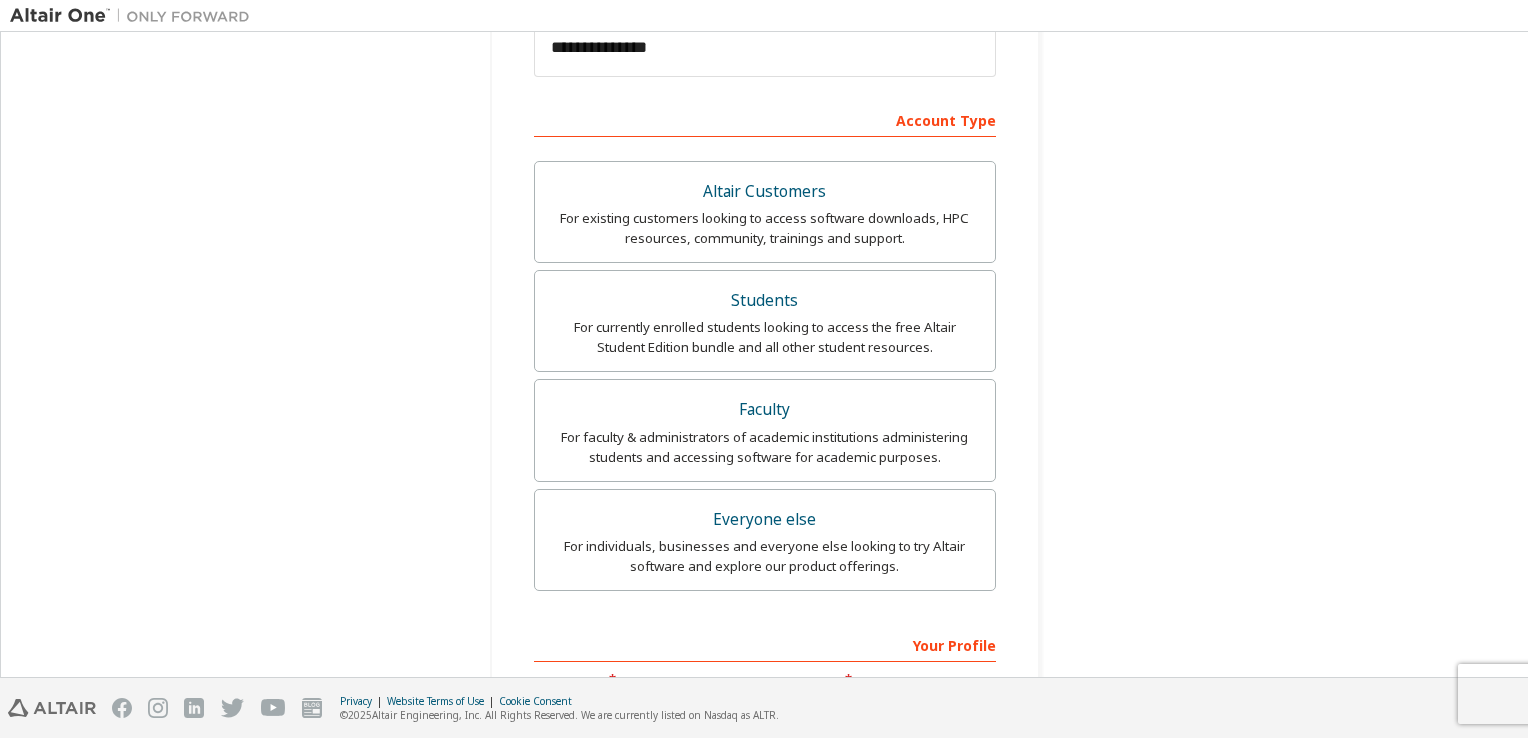scroll, scrollTop: 500, scrollLeft: 0, axis: vertical 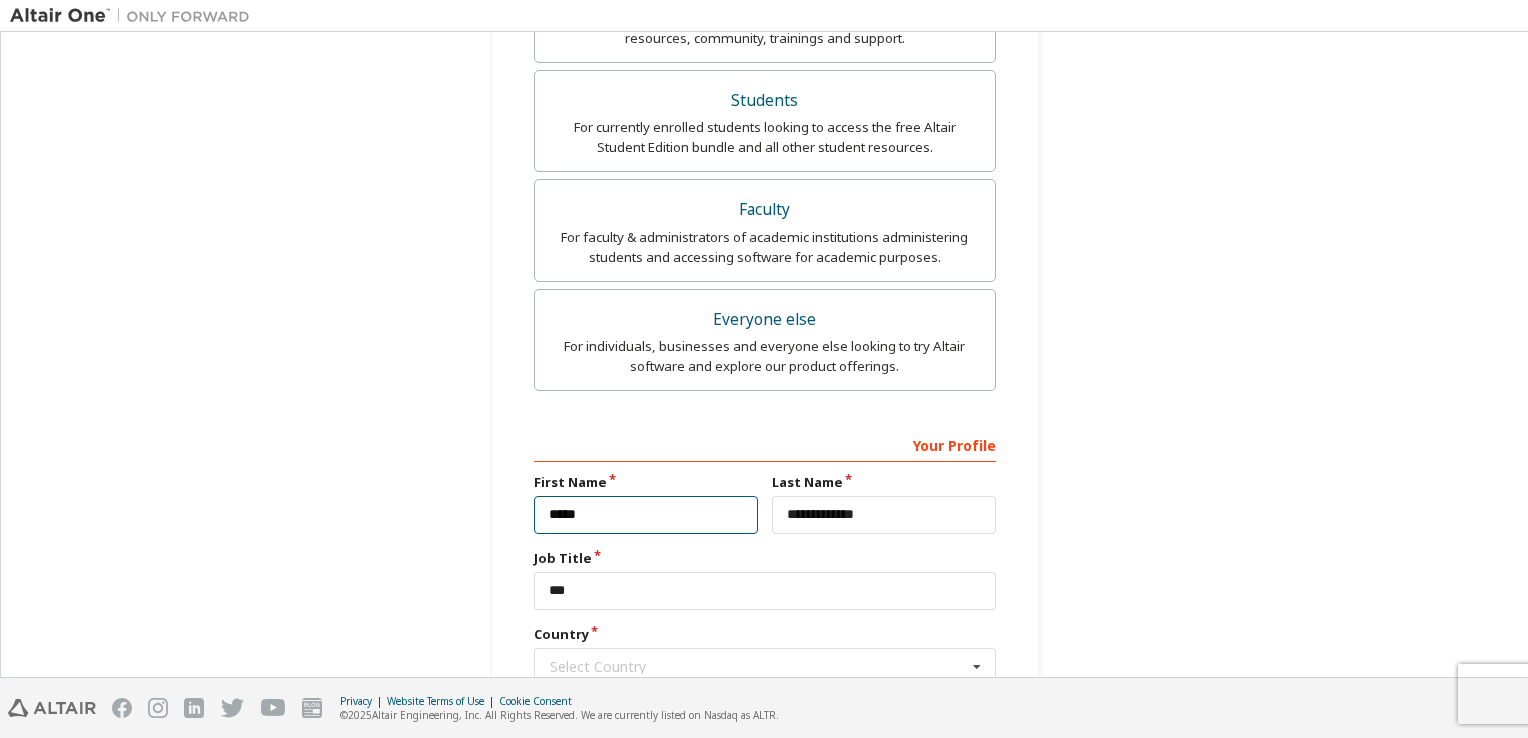 click on "*****" at bounding box center [646, 515] 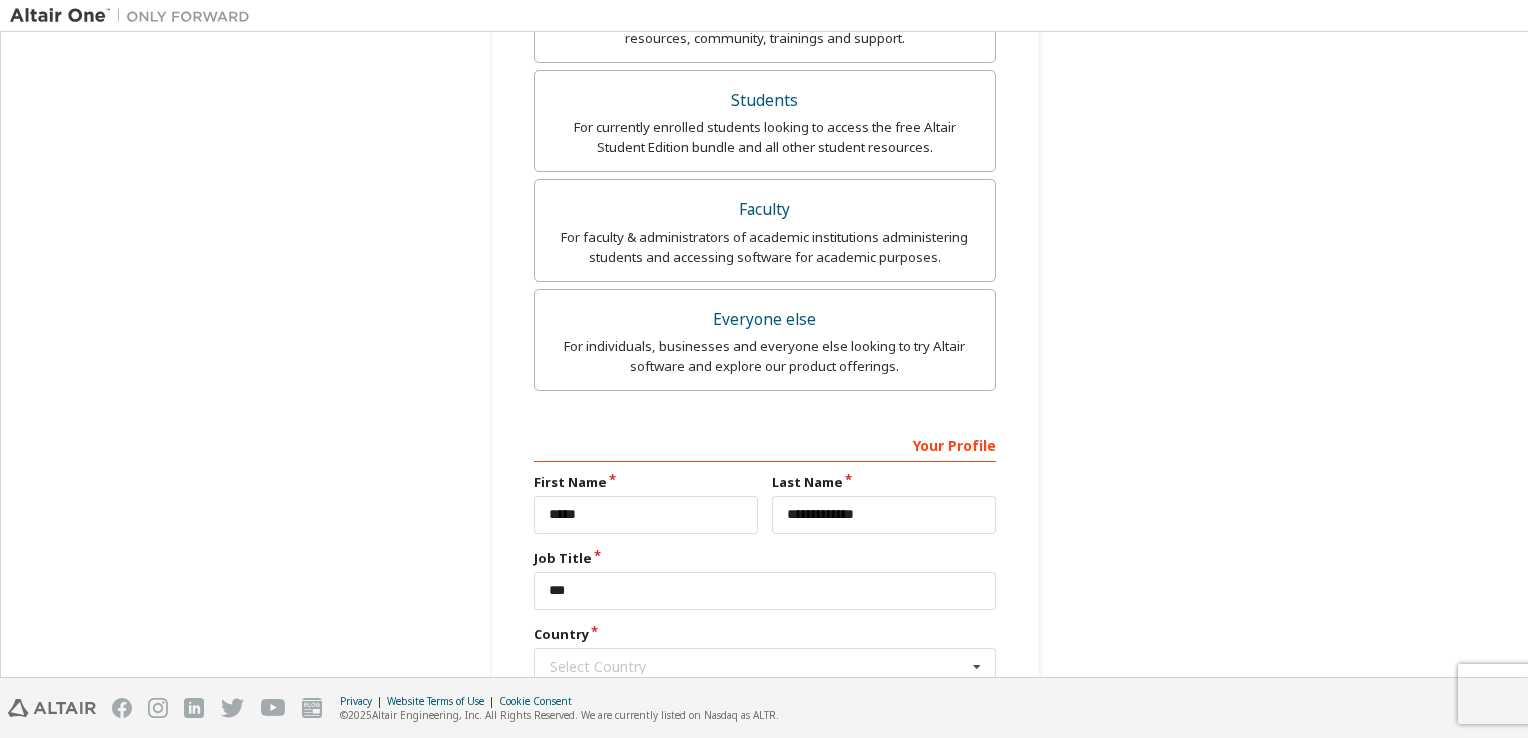 type 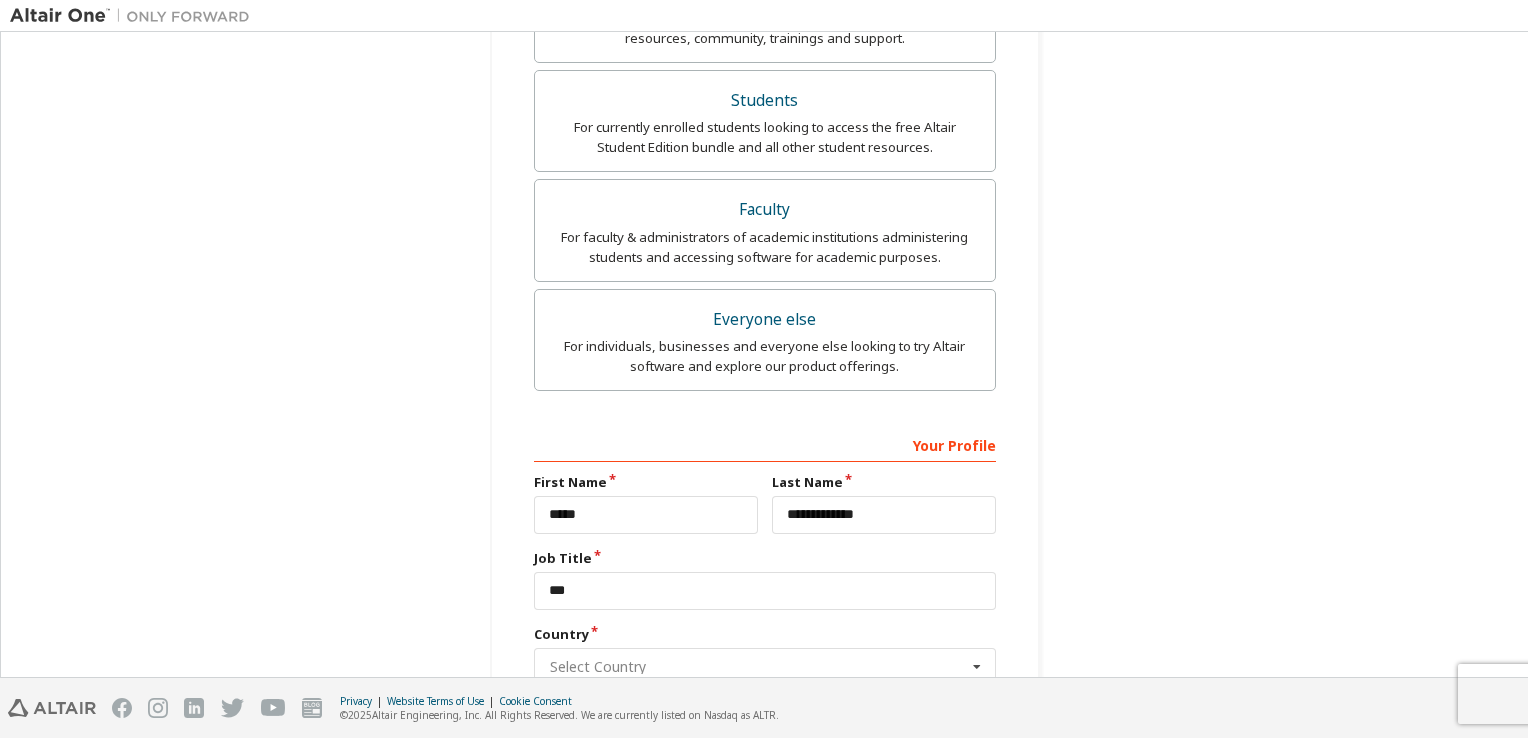 type on "******" 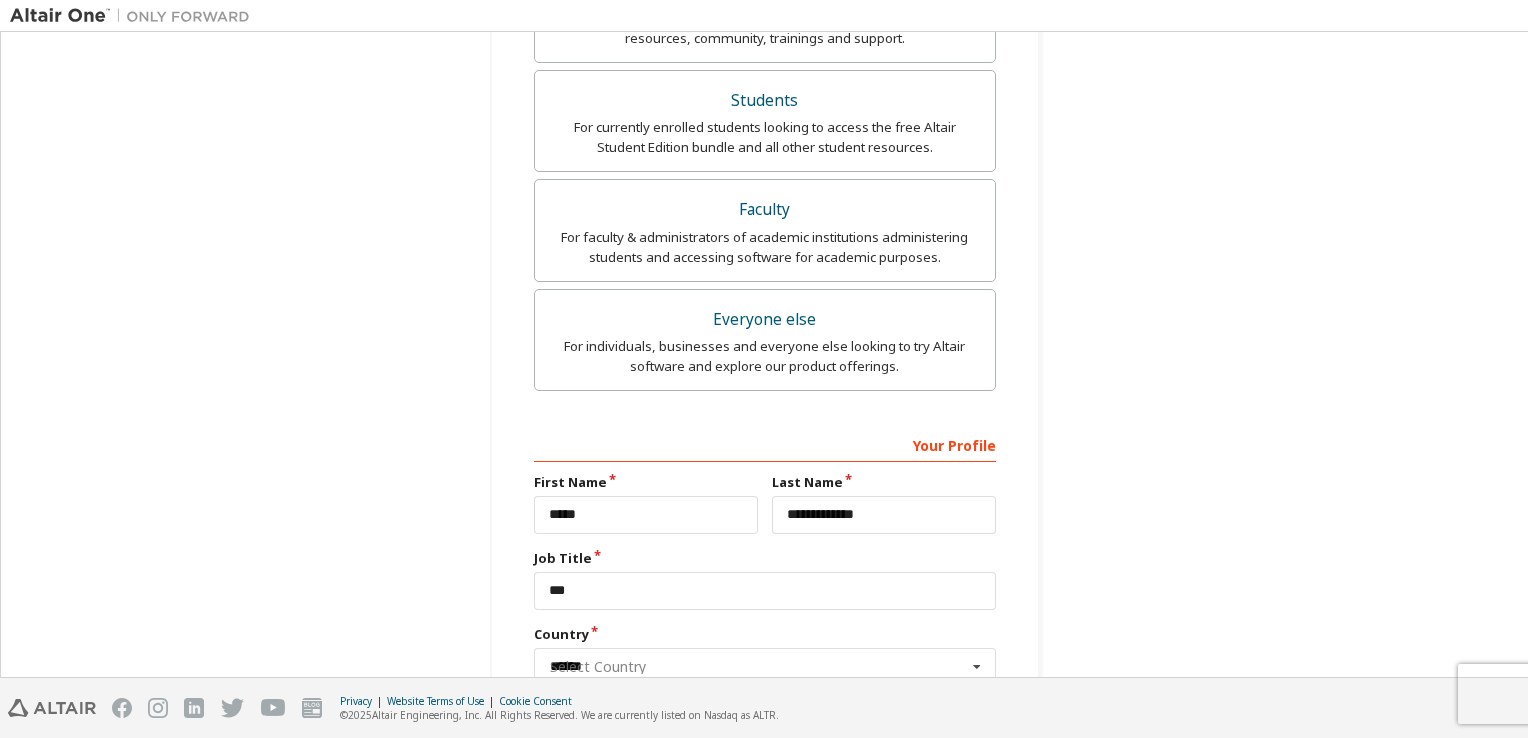 type 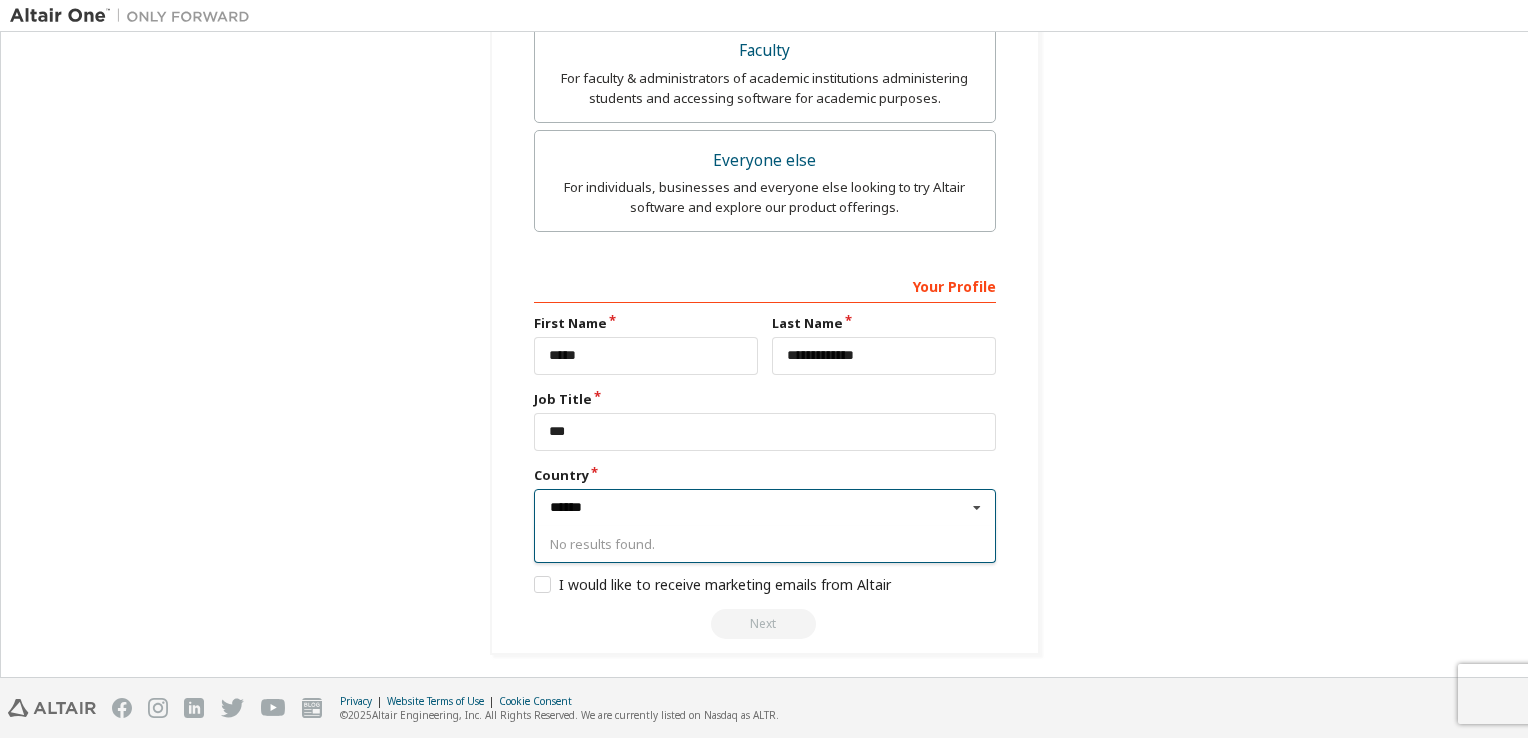 scroll, scrollTop: 660, scrollLeft: 0, axis: vertical 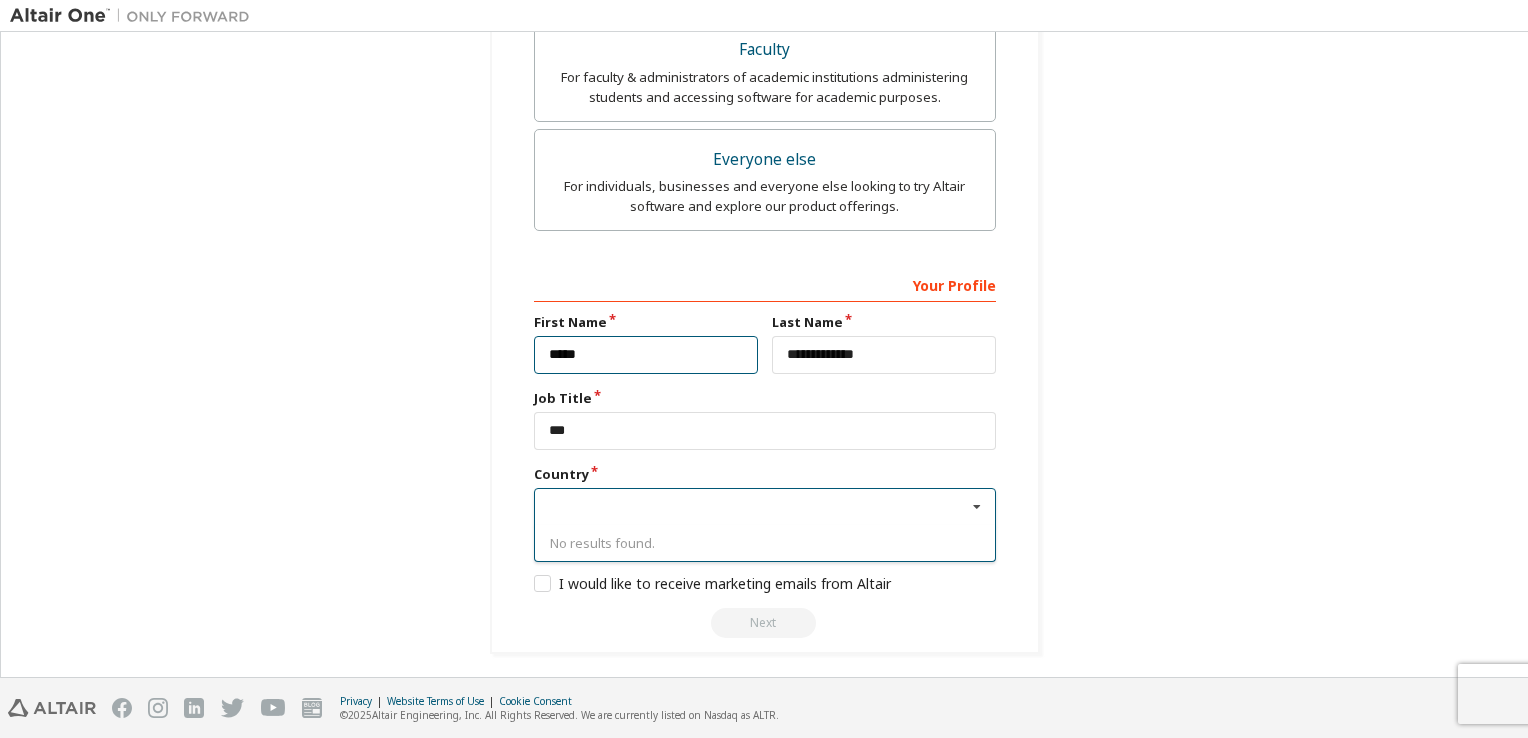 click on "*****" at bounding box center (646, 355) 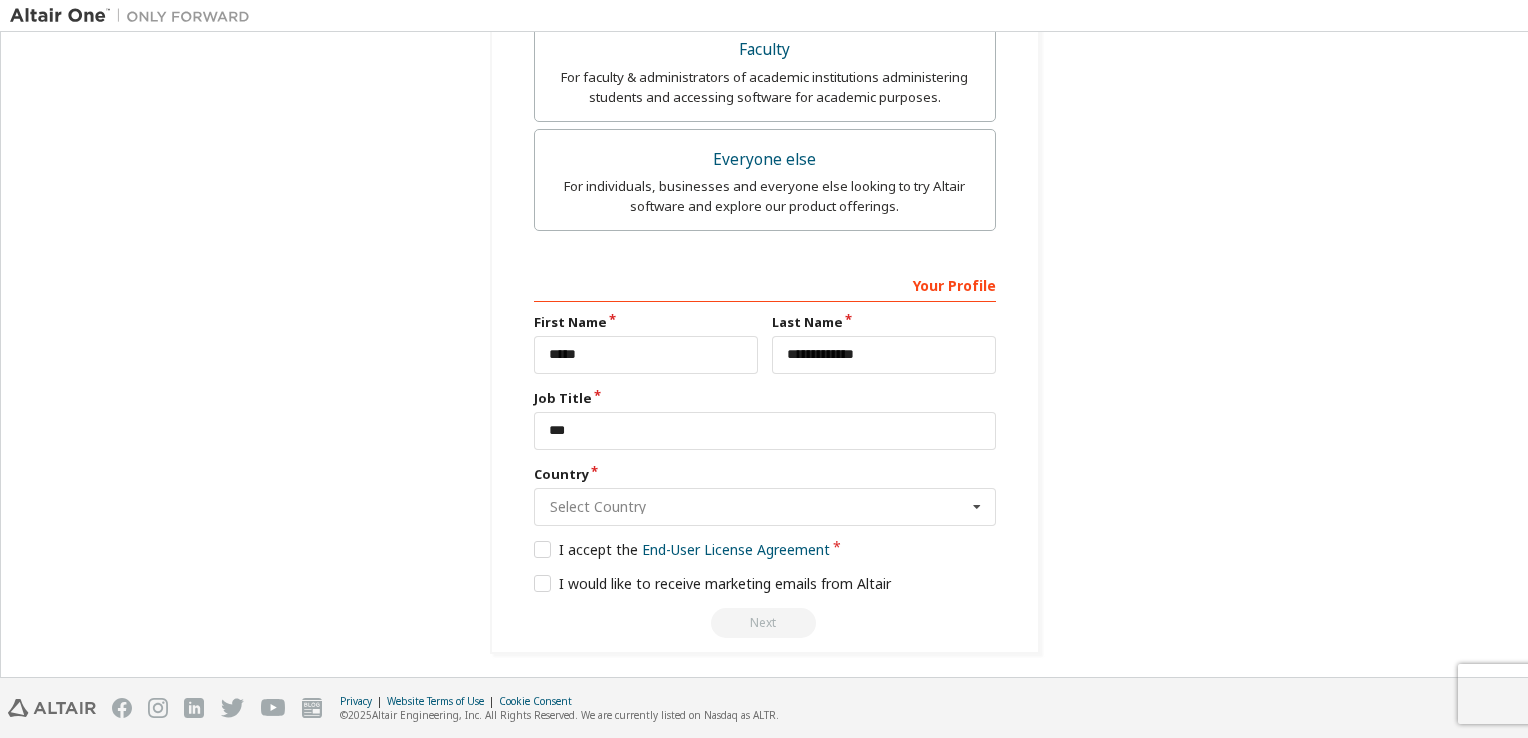 type on "******" 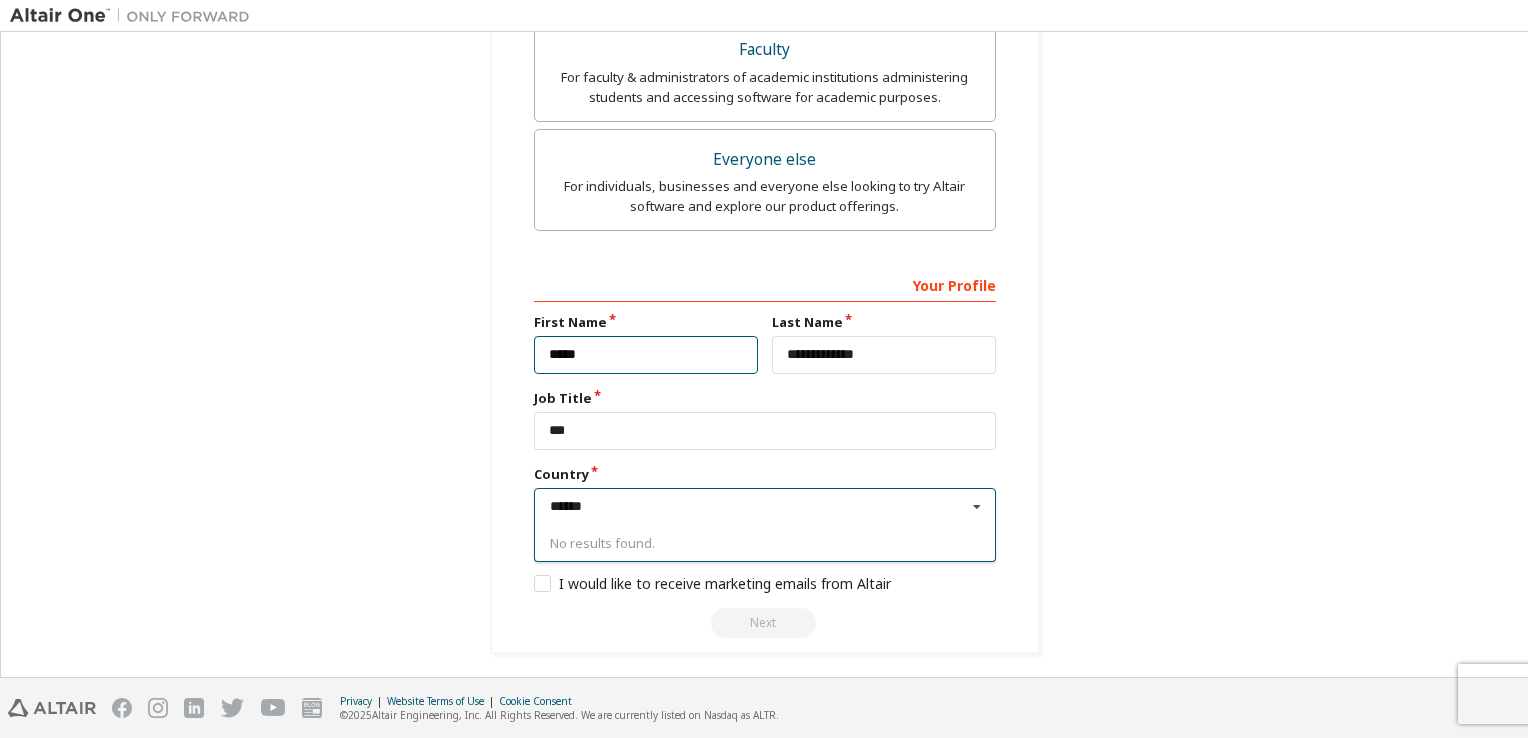 type 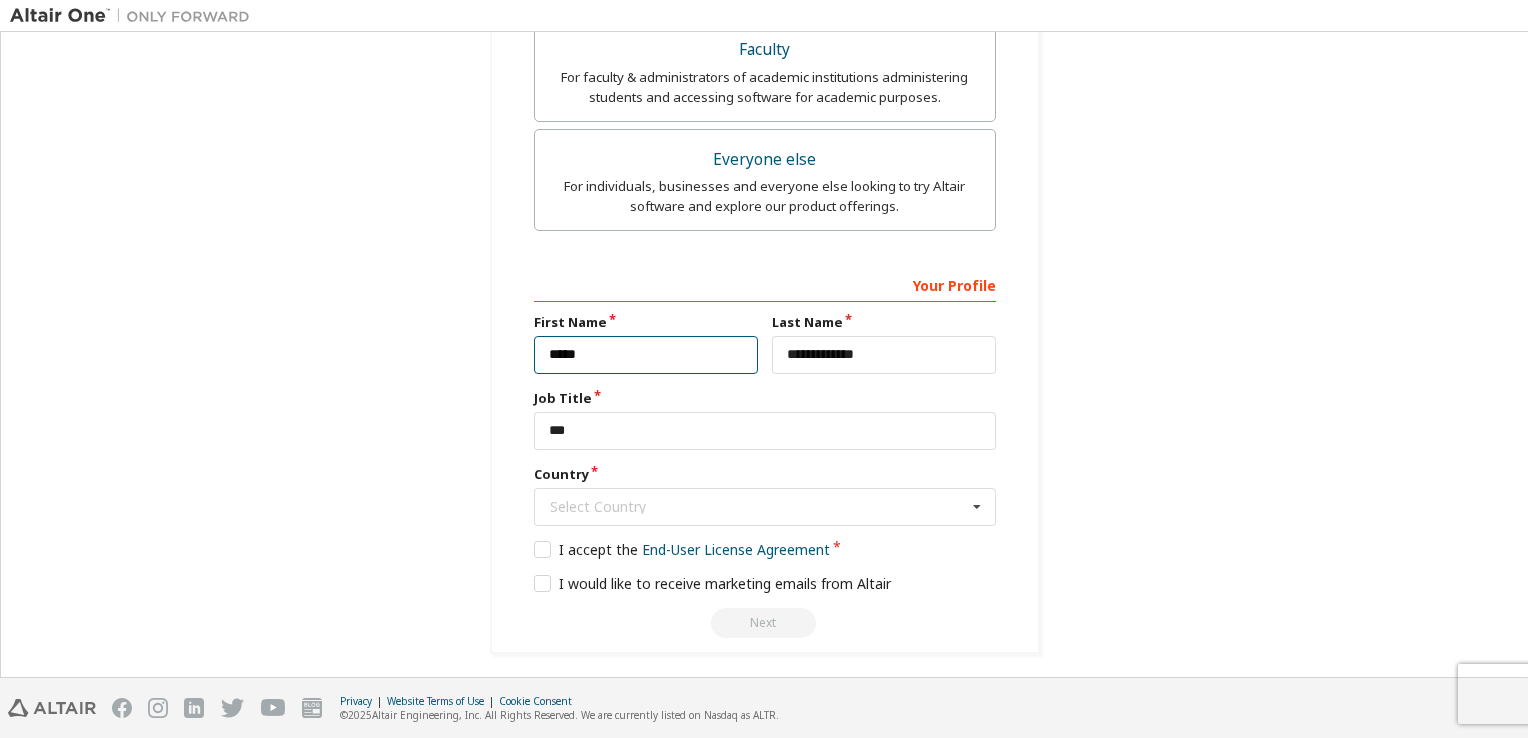 click on "*****" at bounding box center (646, 355) 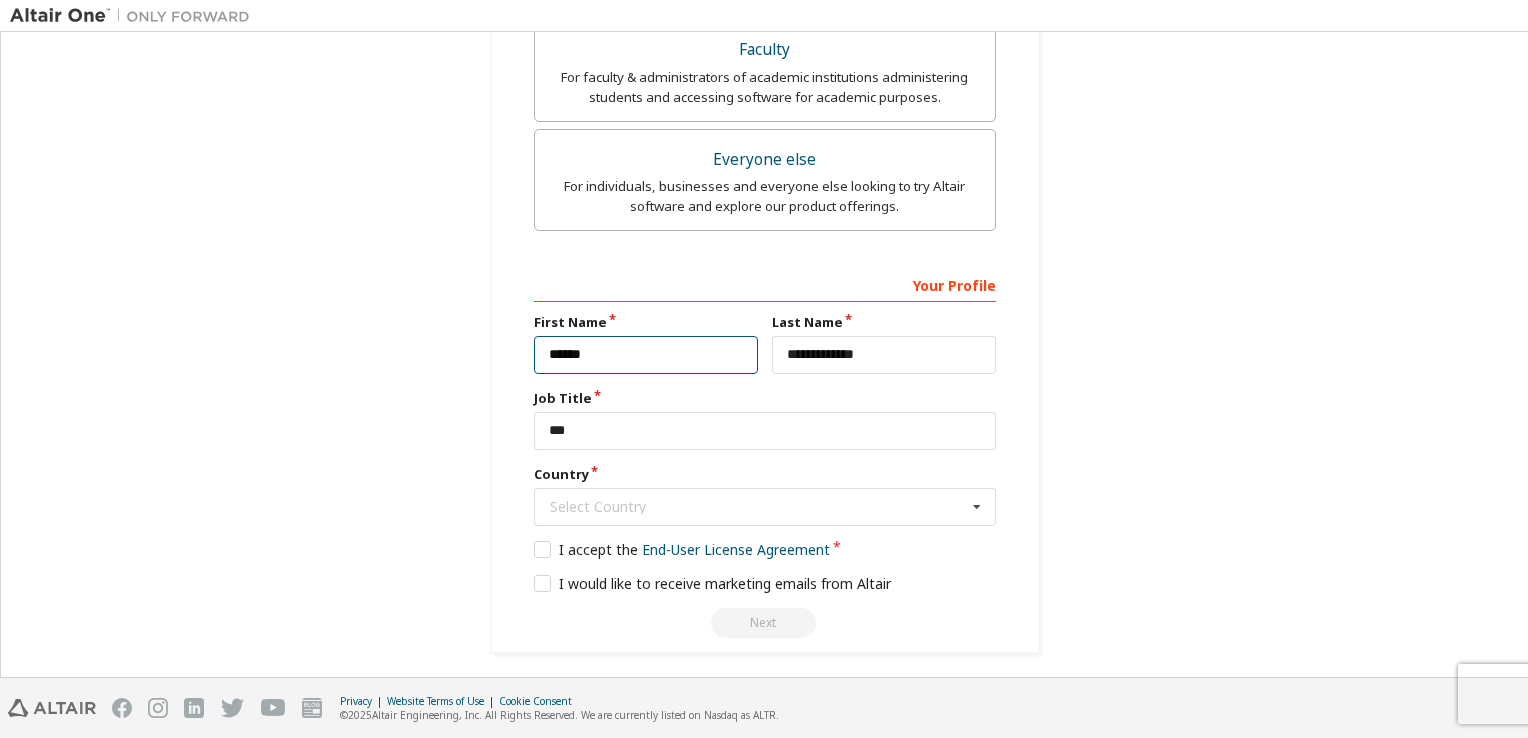 type on "*****" 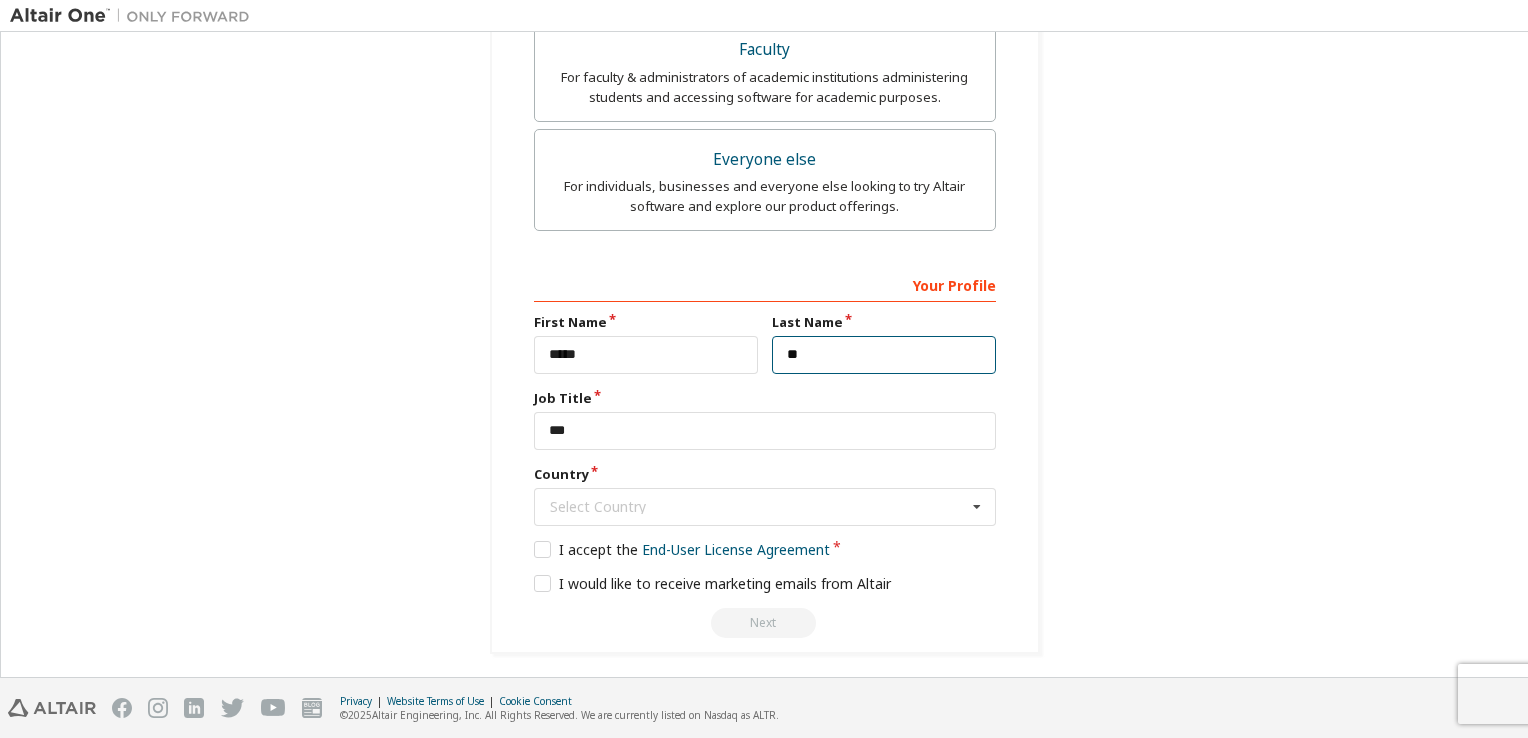 type on "**********" 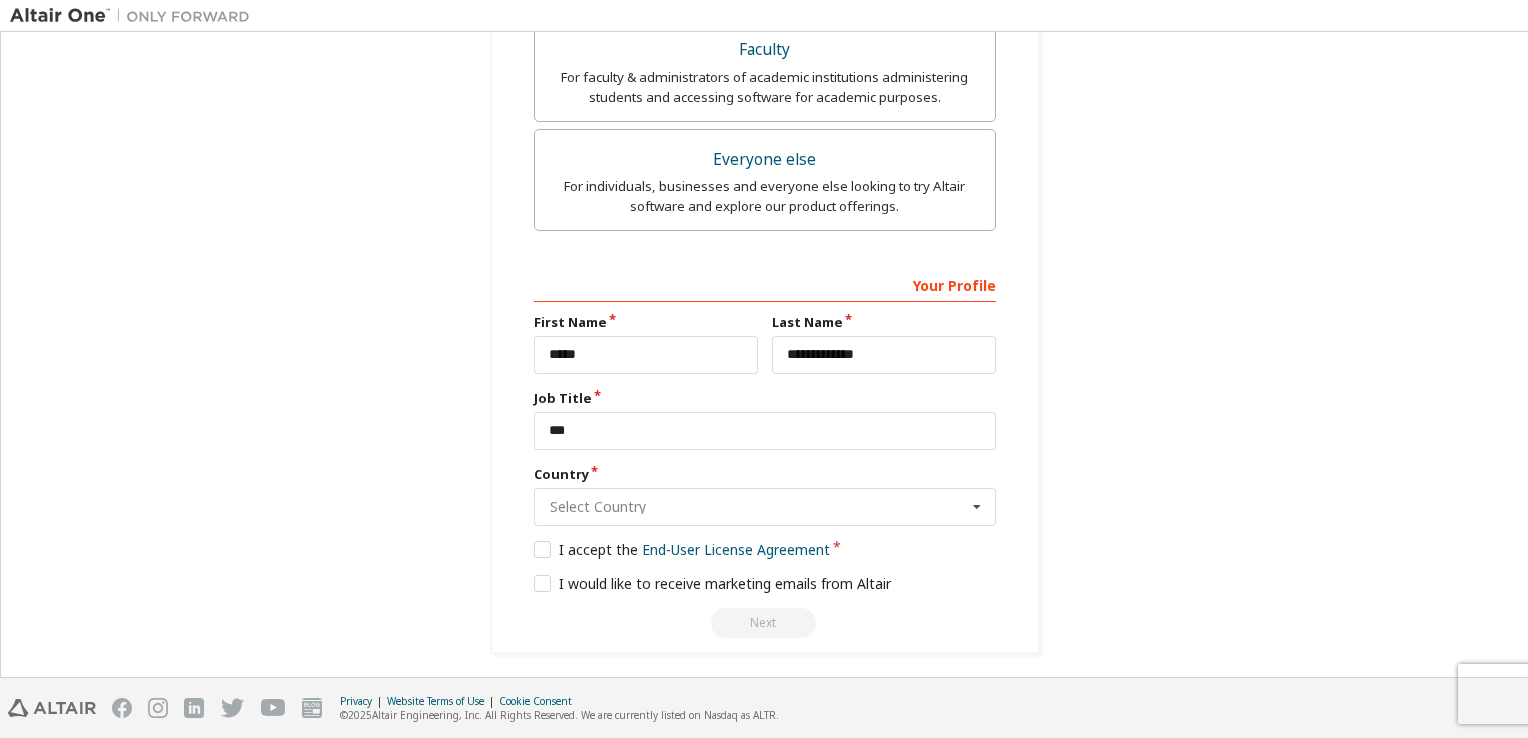 type on "******" 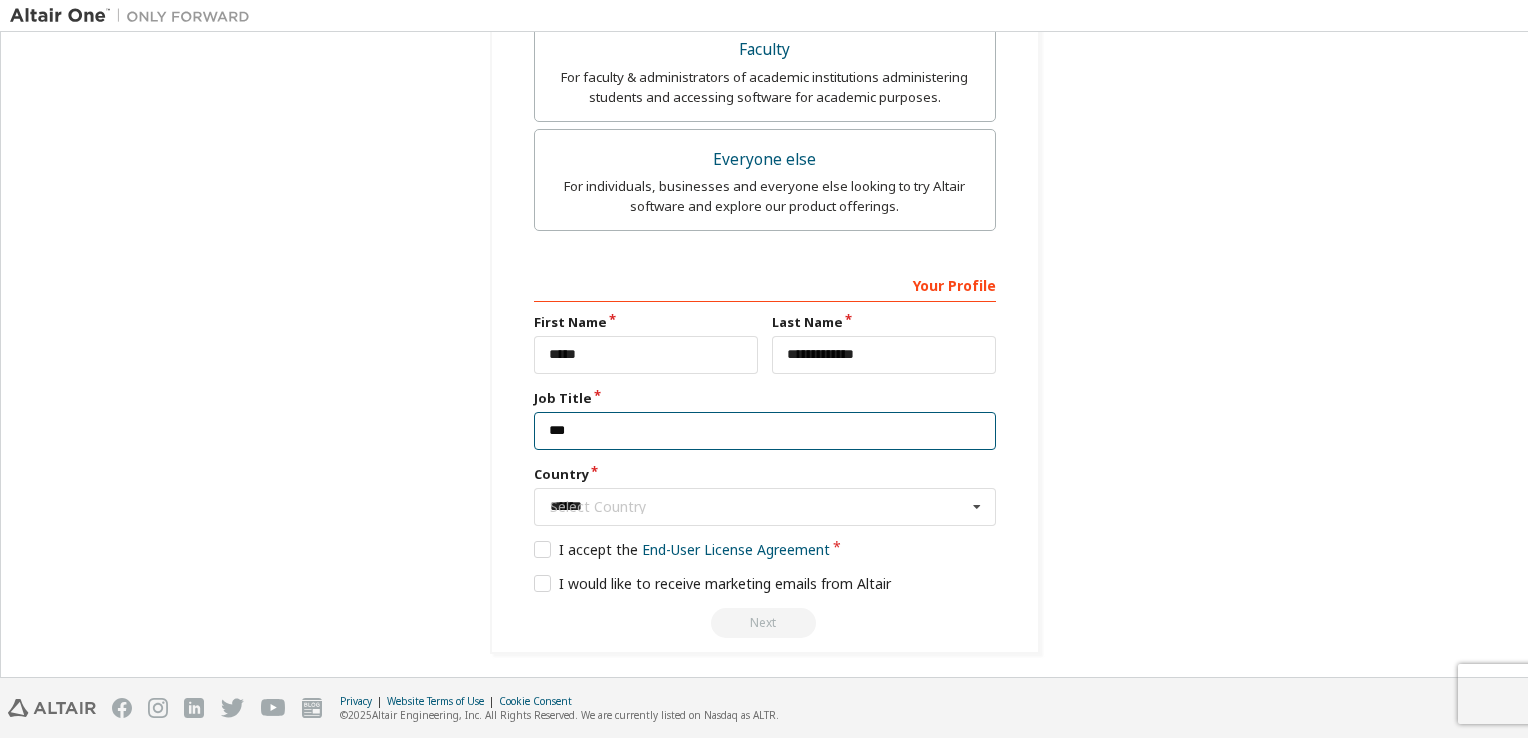 type 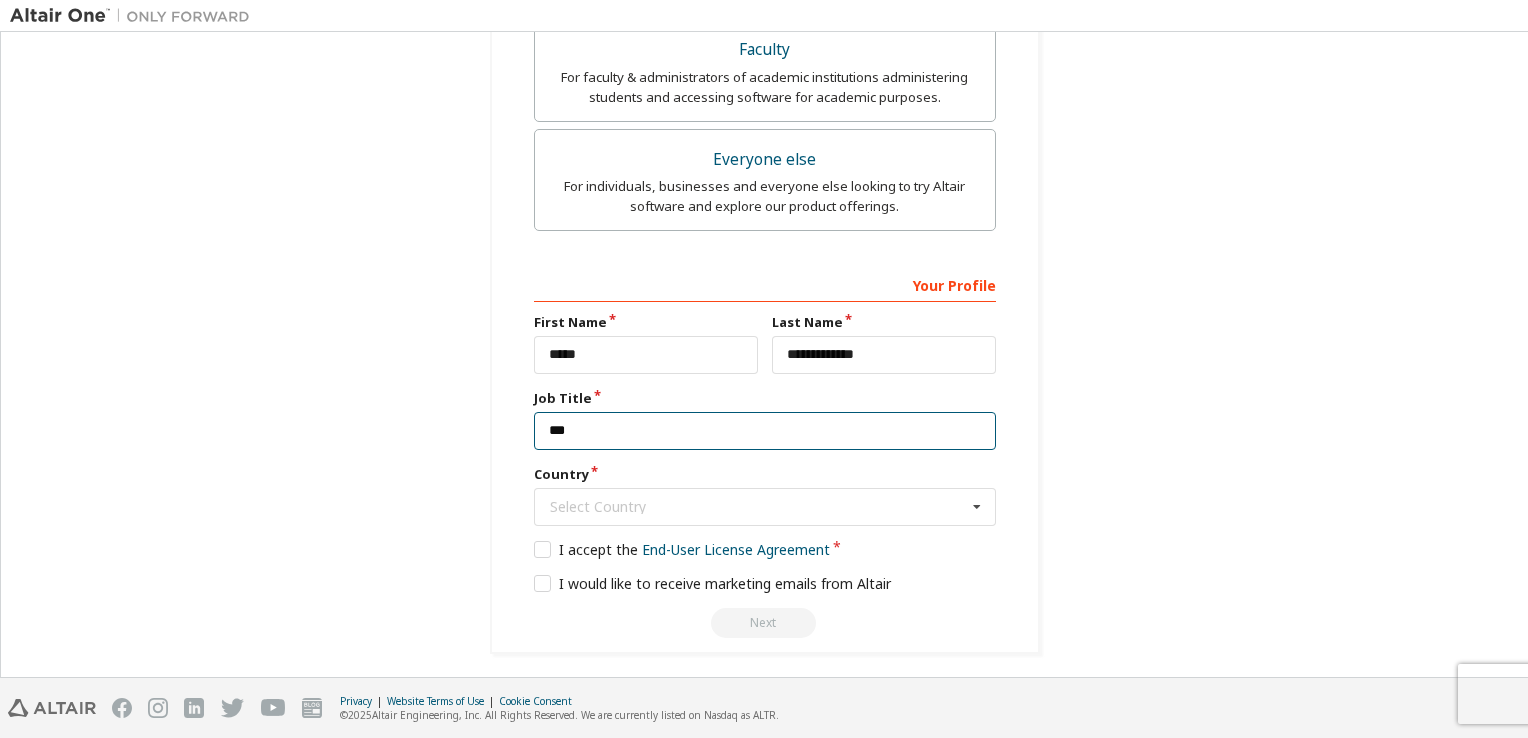 click on "***" at bounding box center [765, 431] 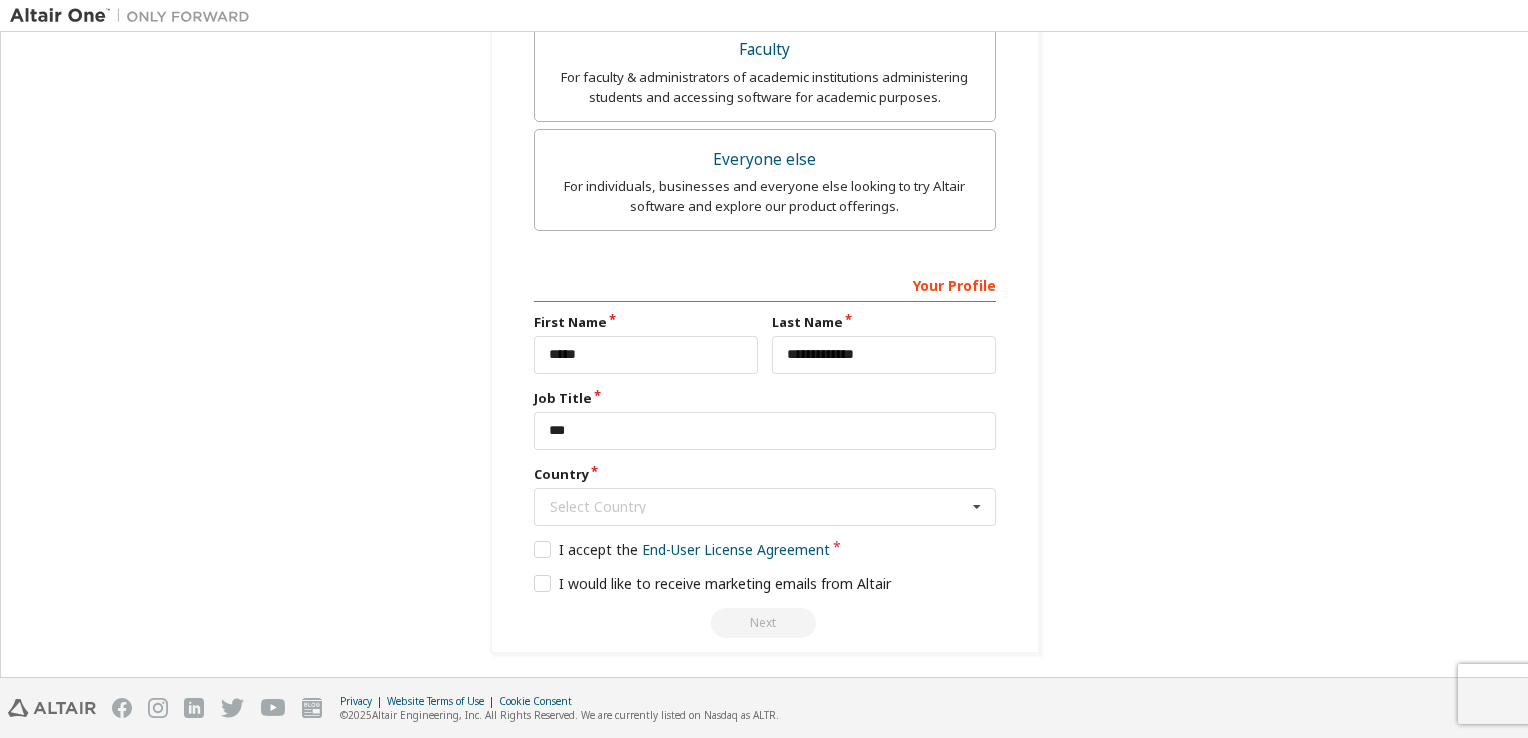 click on "Last Name" at bounding box center (884, 322) 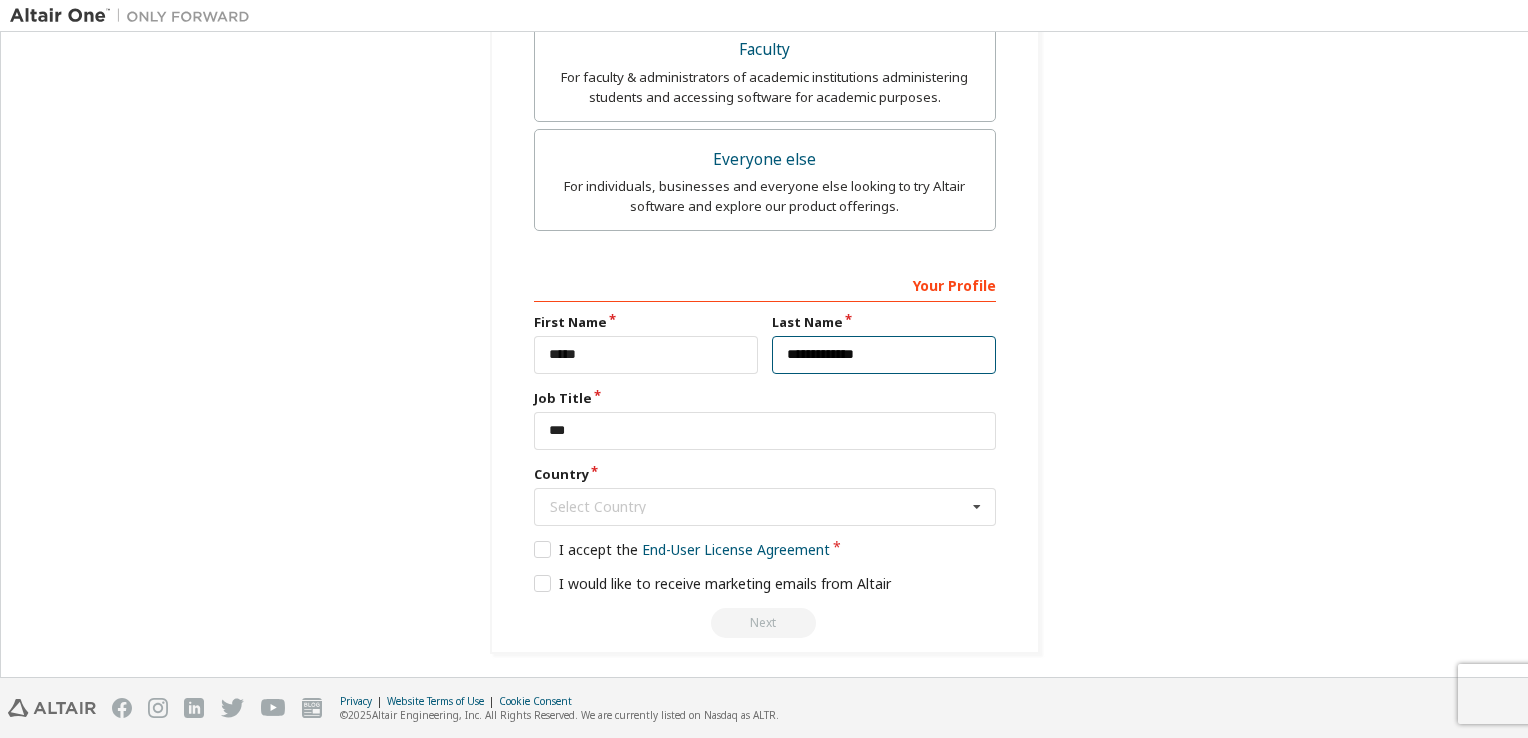 click on "**********" at bounding box center [884, 355] 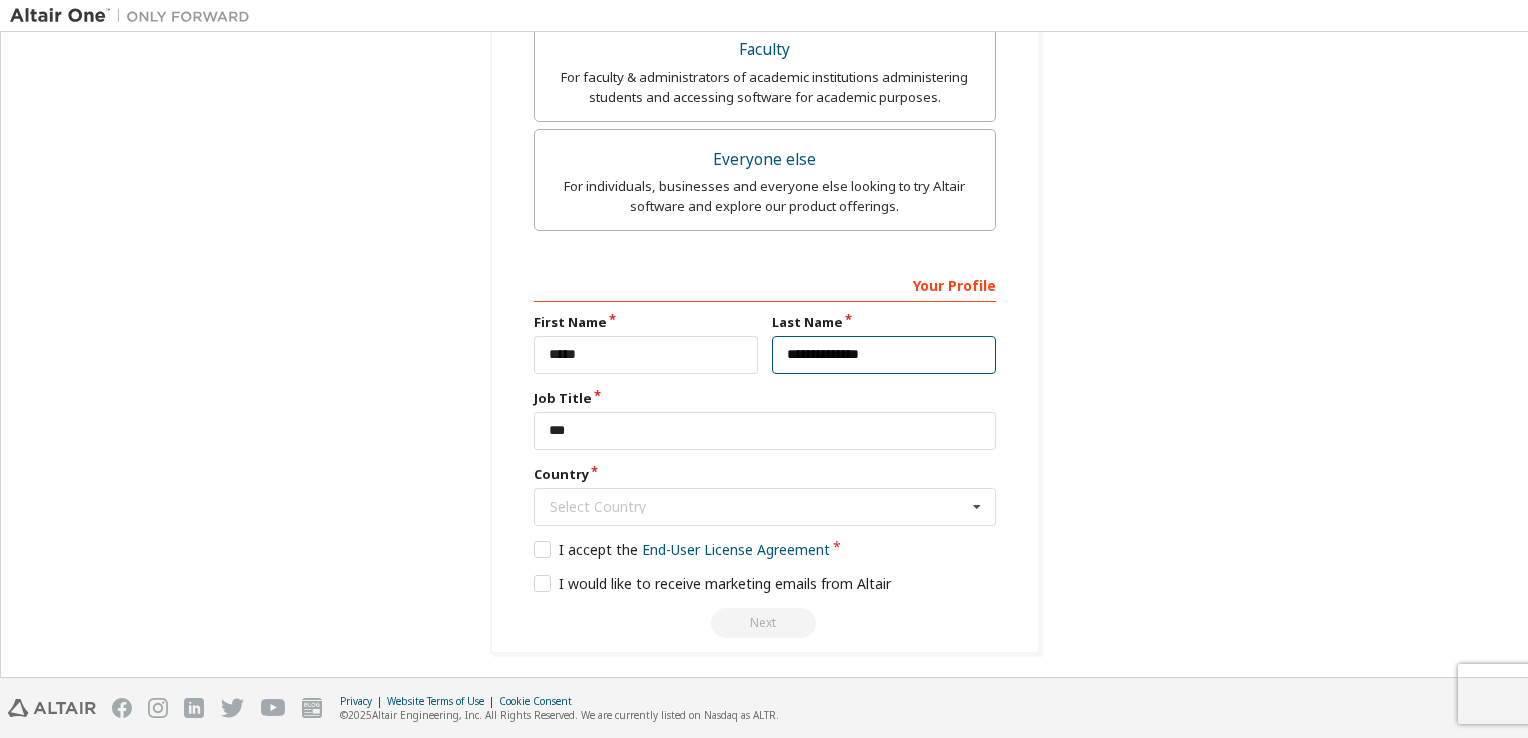 type on "**********" 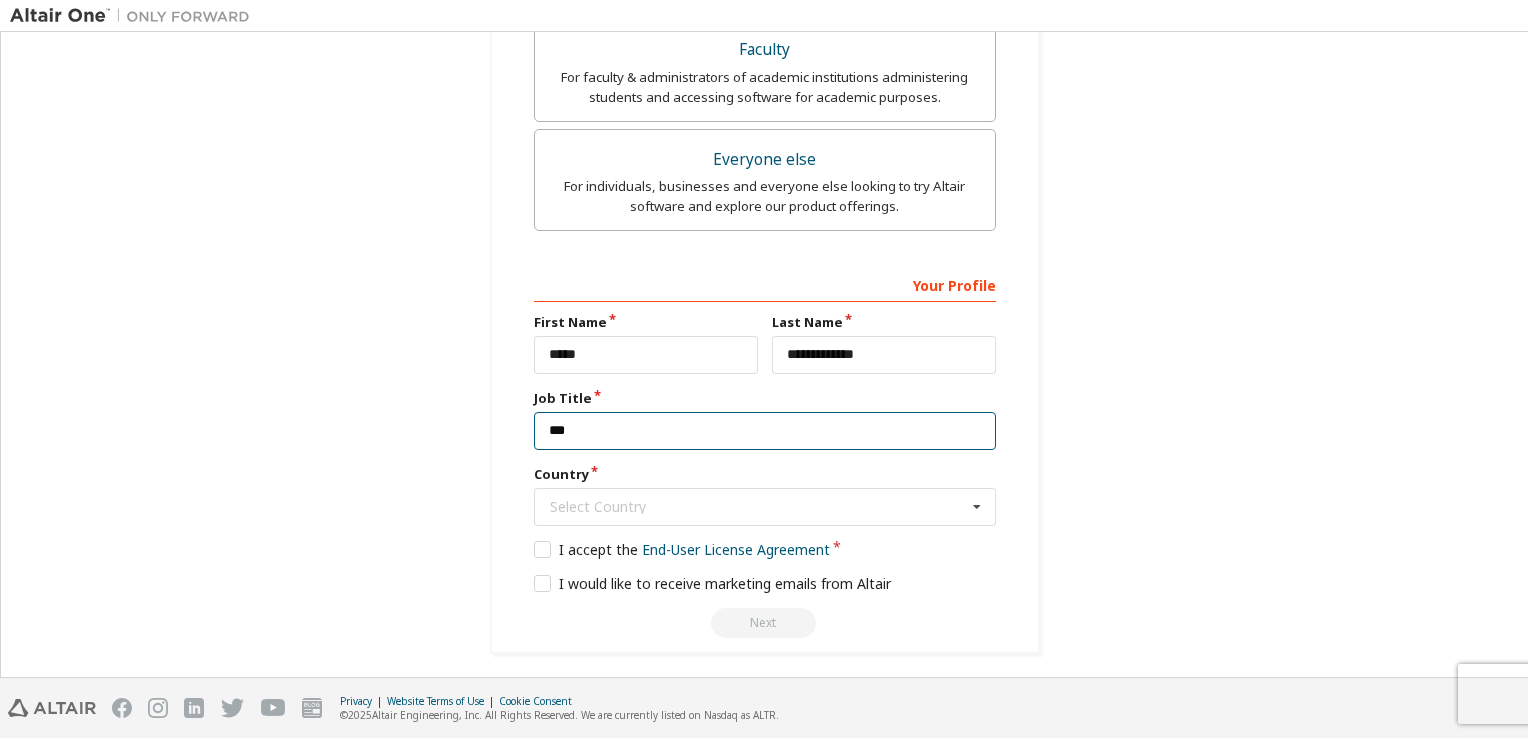click on "***" at bounding box center (765, 431) 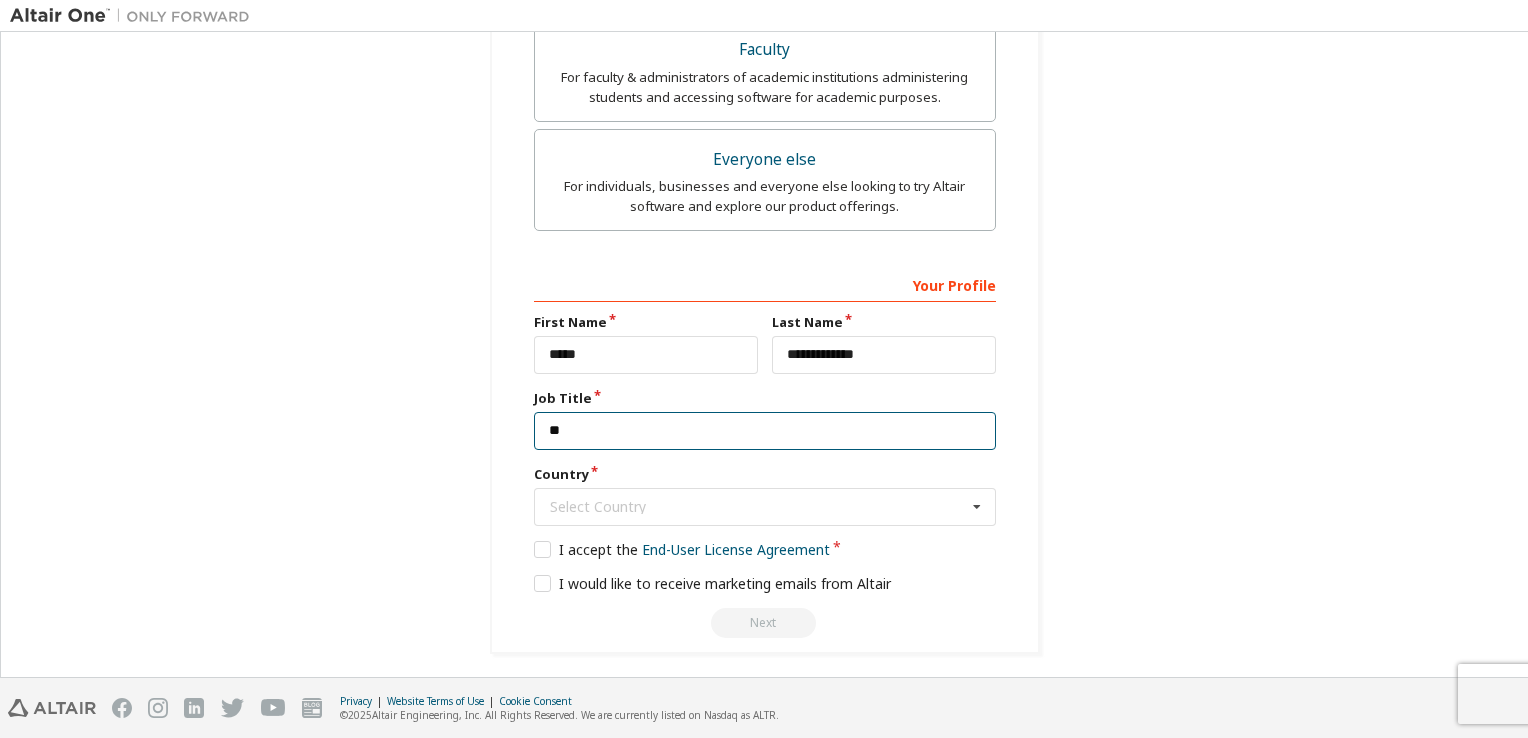 type on "*" 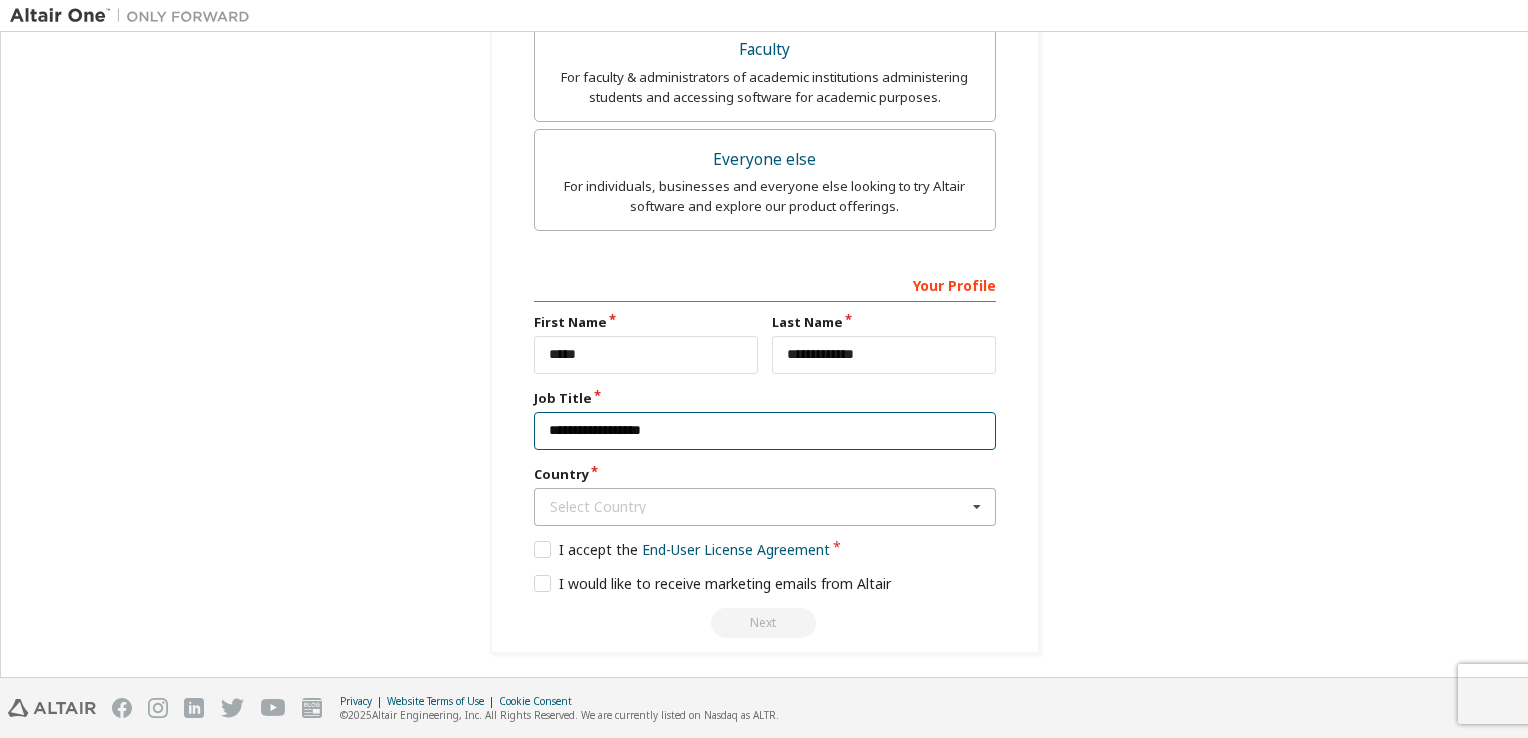 type on "**********" 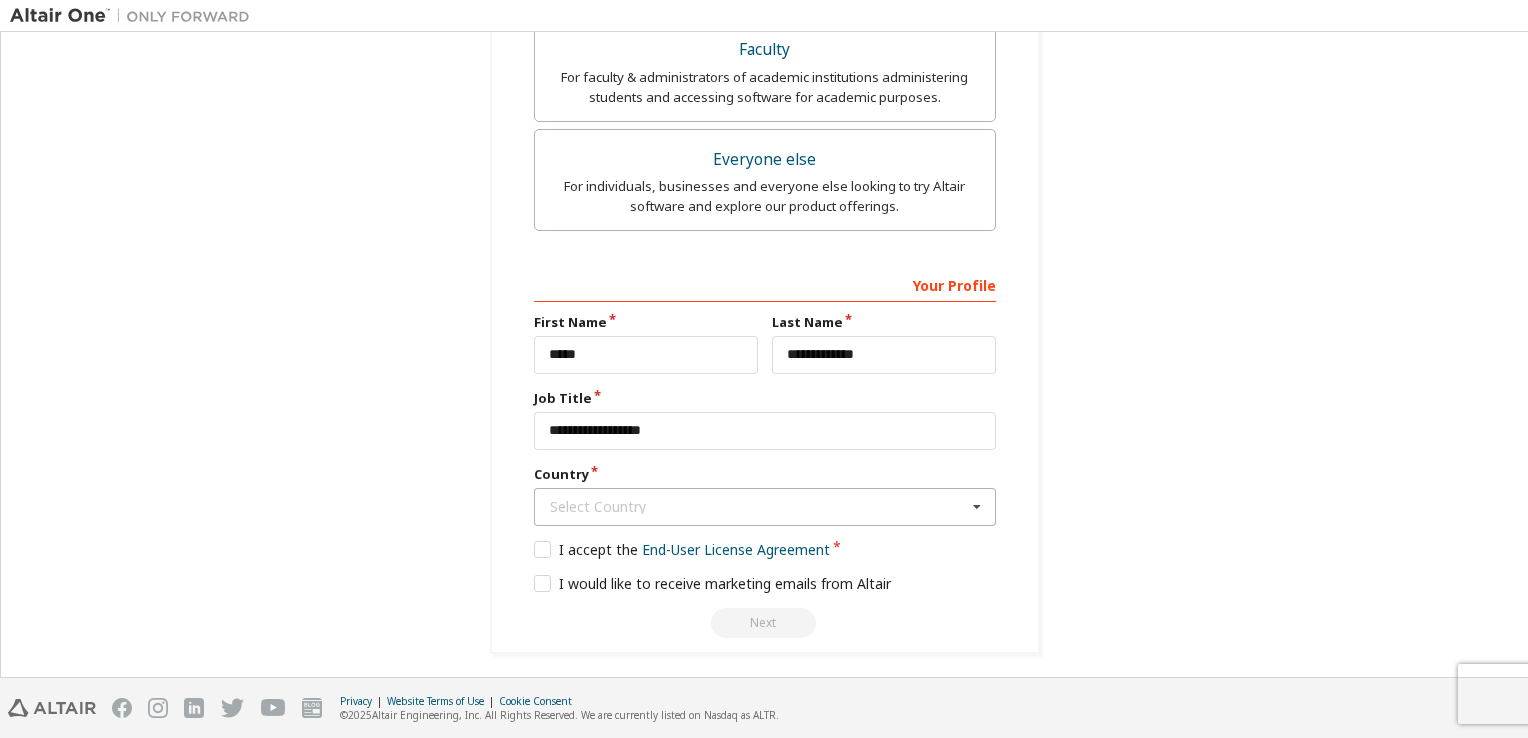 click on "Select Country" at bounding box center [758, 507] 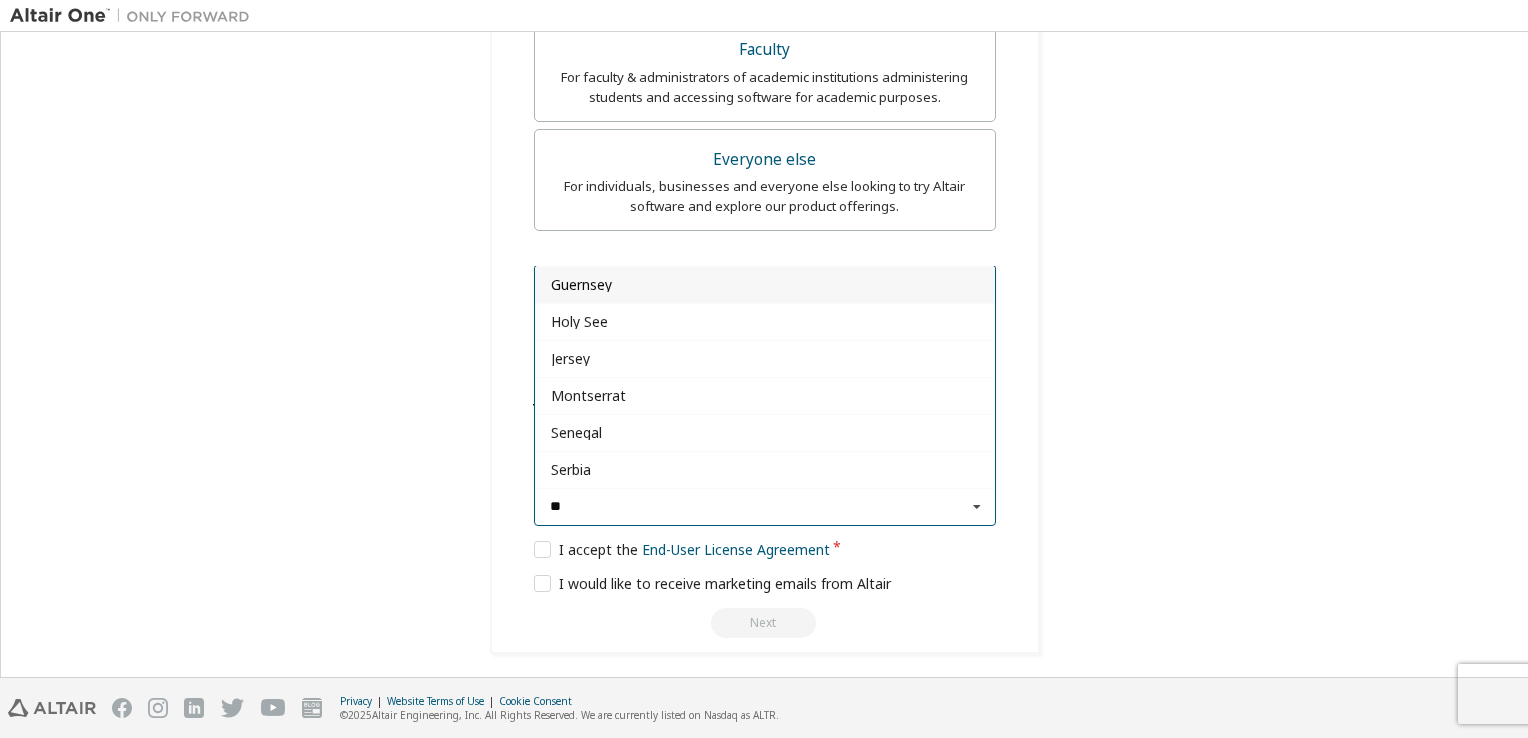 type on "*" 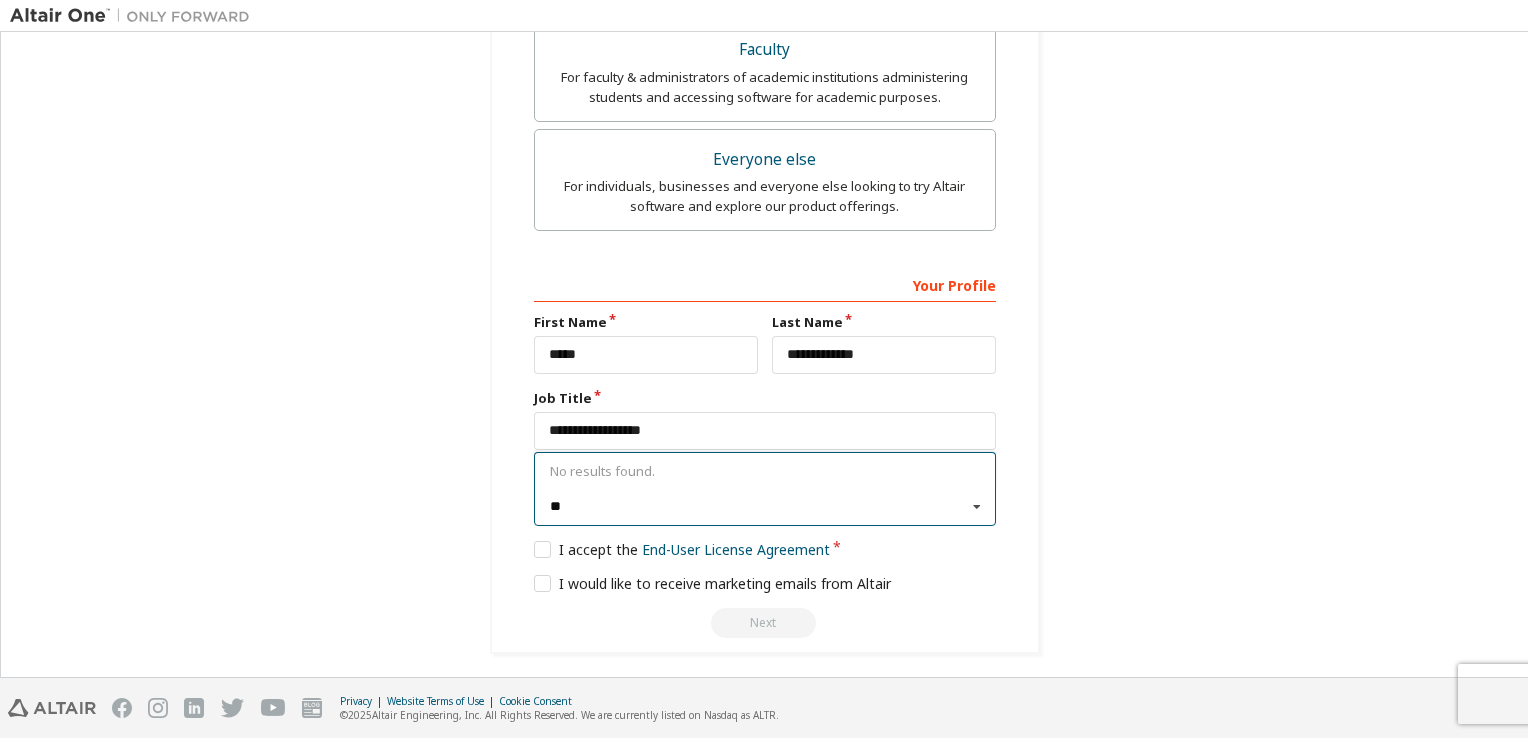 type on "*" 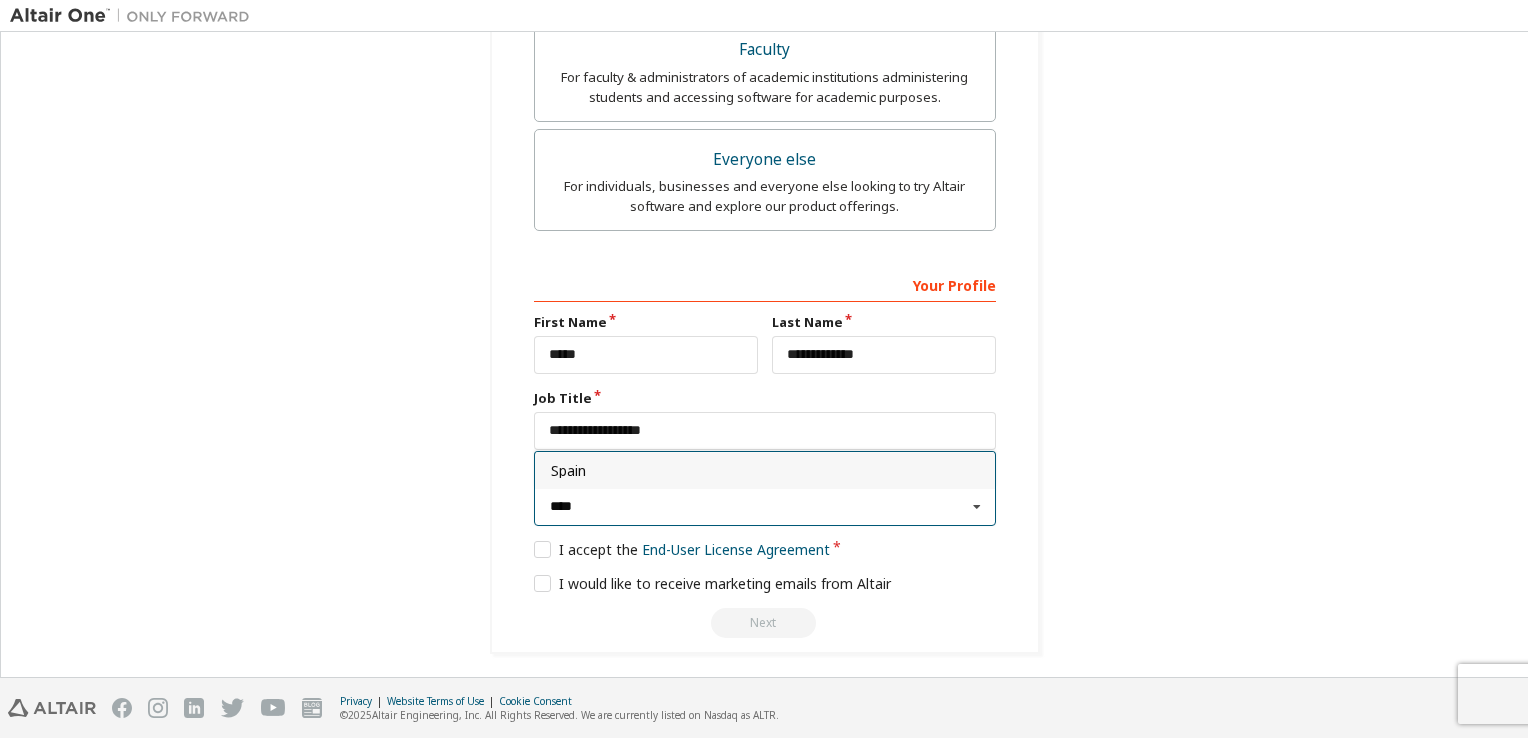 type on "*****" 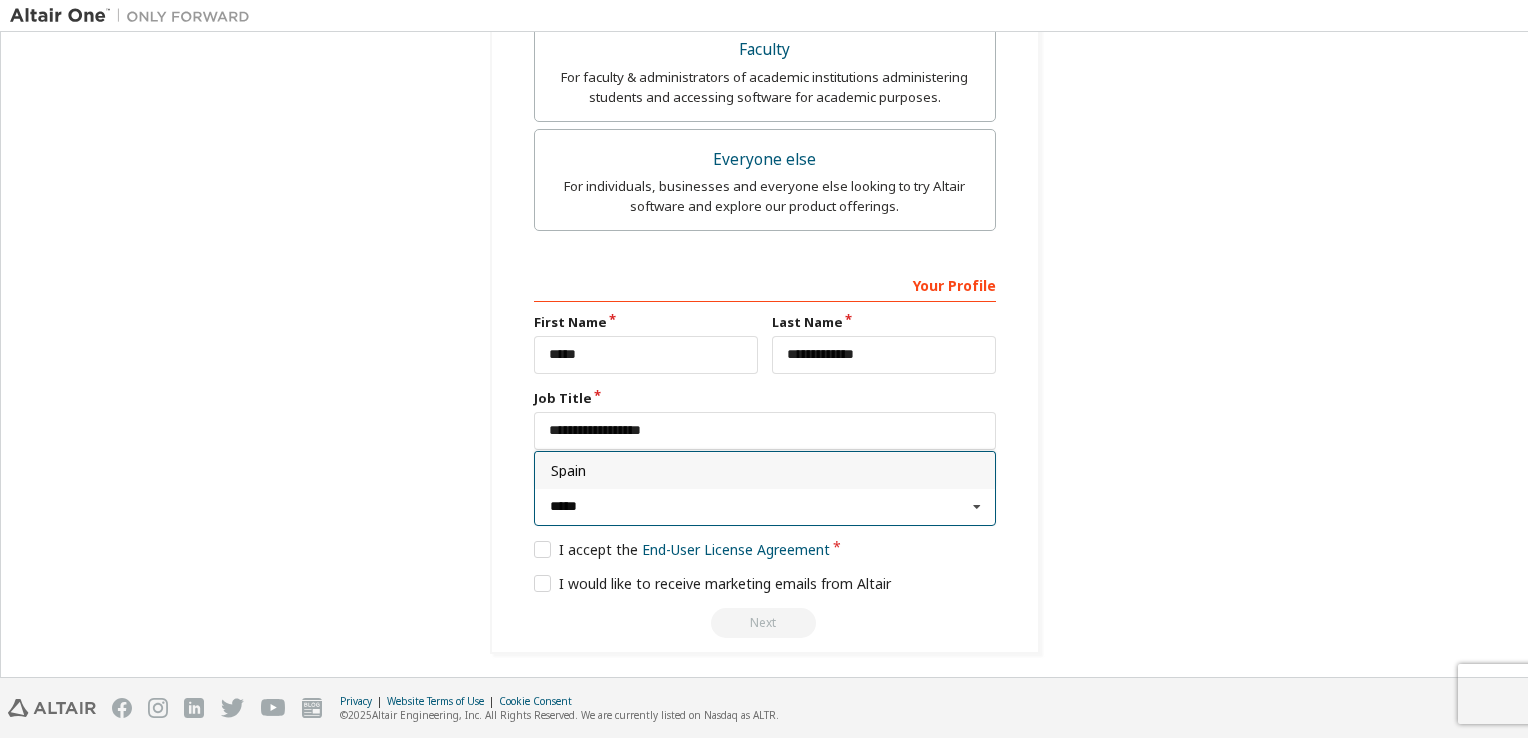 type on "***" 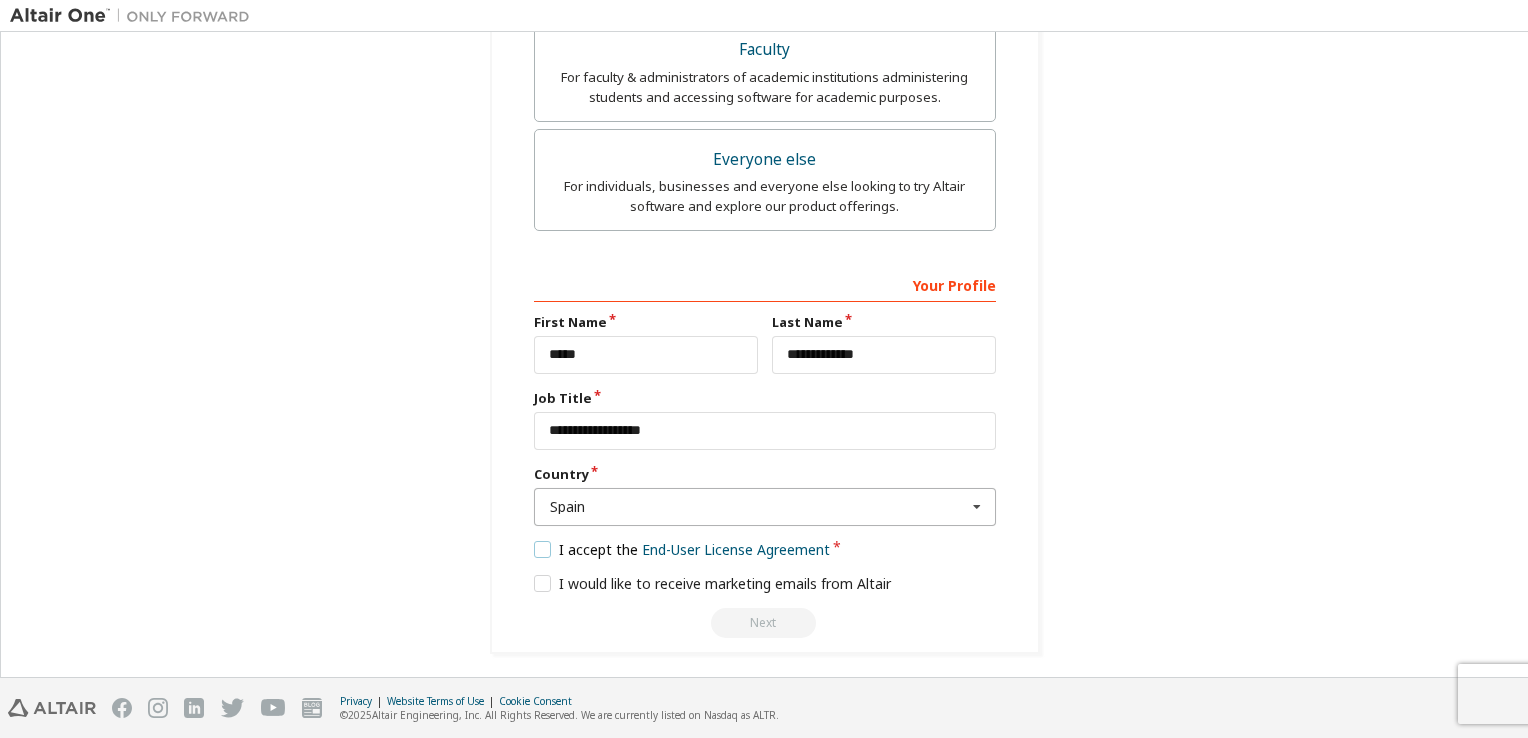 click on "I accept the    End-User License Agreement" at bounding box center [682, 549] 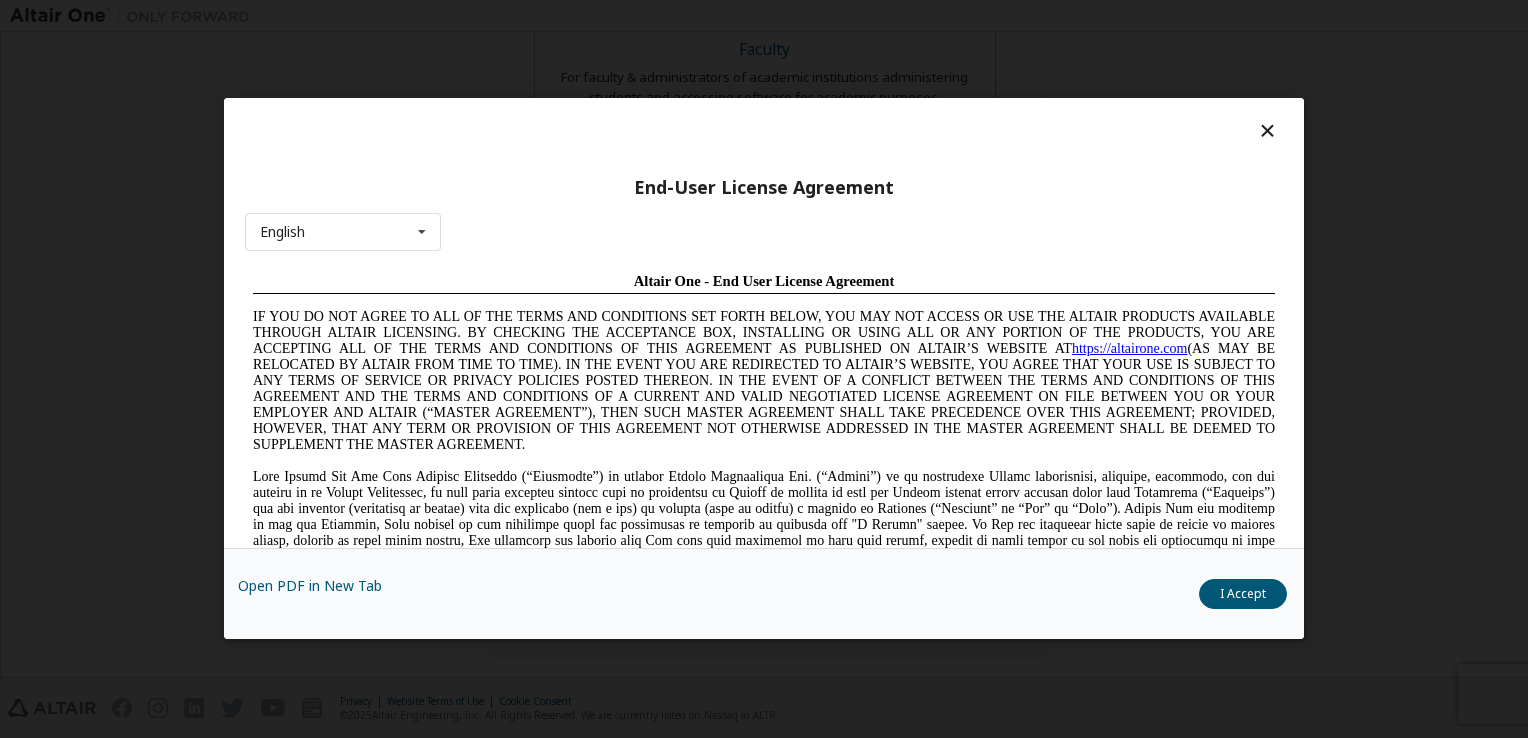 scroll, scrollTop: 0, scrollLeft: 0, axis: both 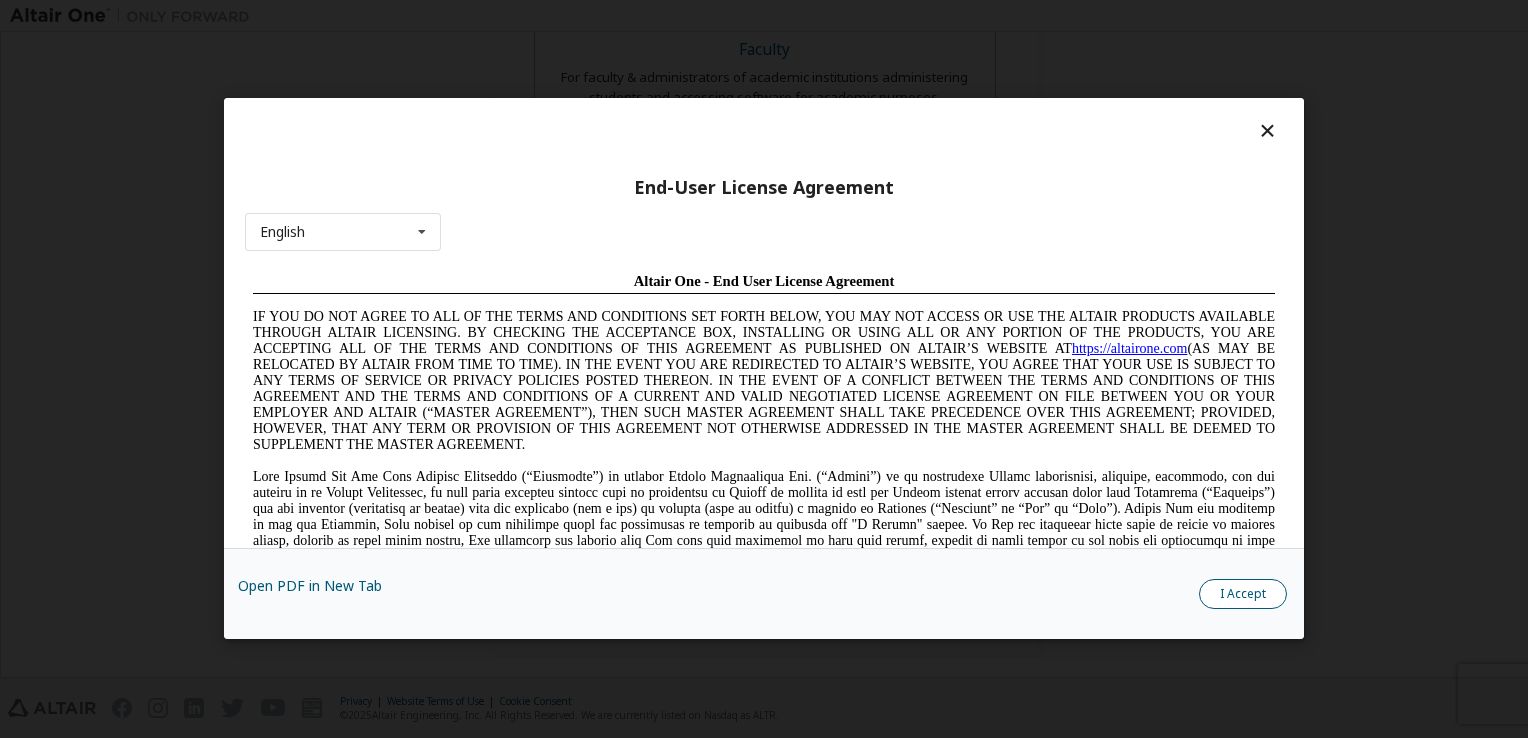 click on "I Accept" at bounding box center [1243, 595] 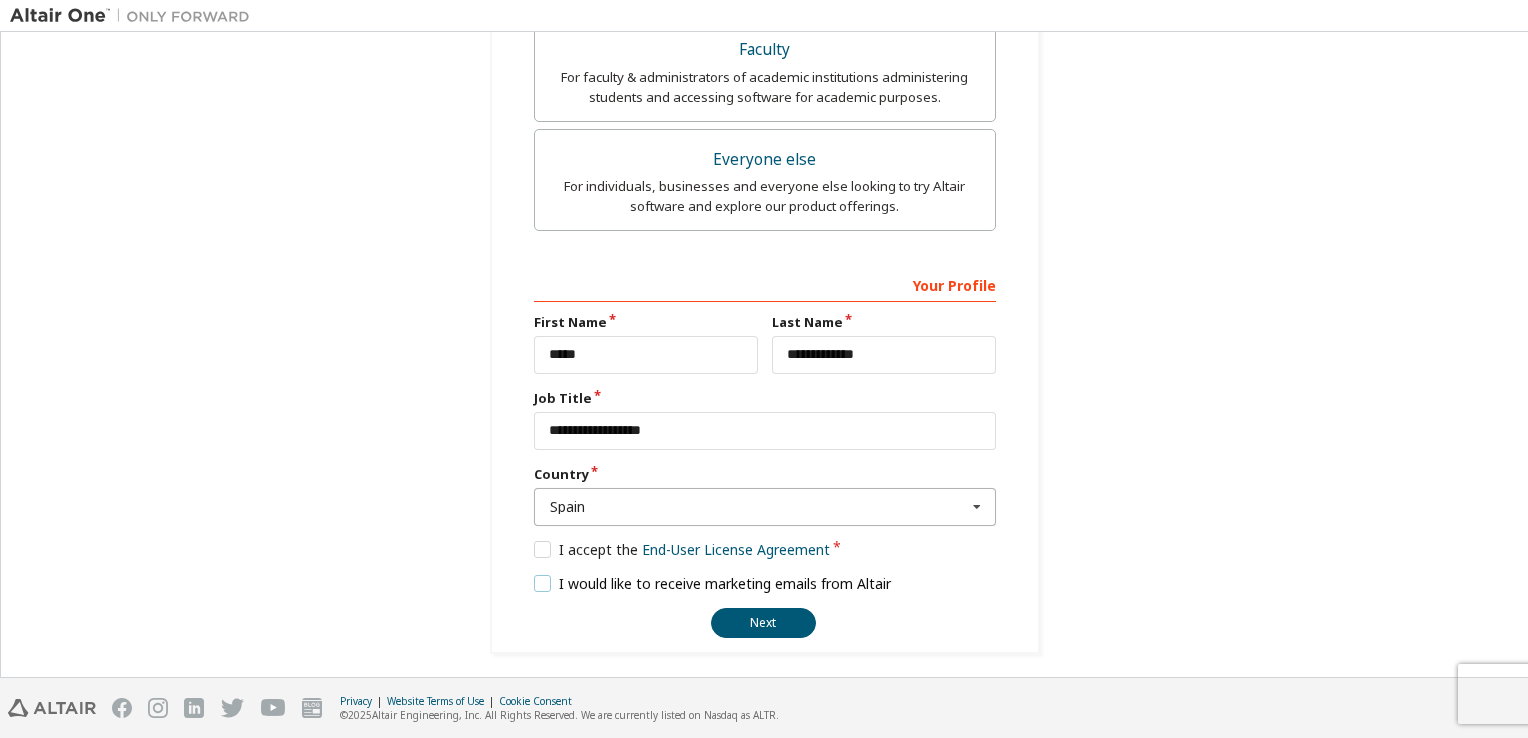 click on "I would like to receive marketing emails from Altair" at bounding box center (713, 583) 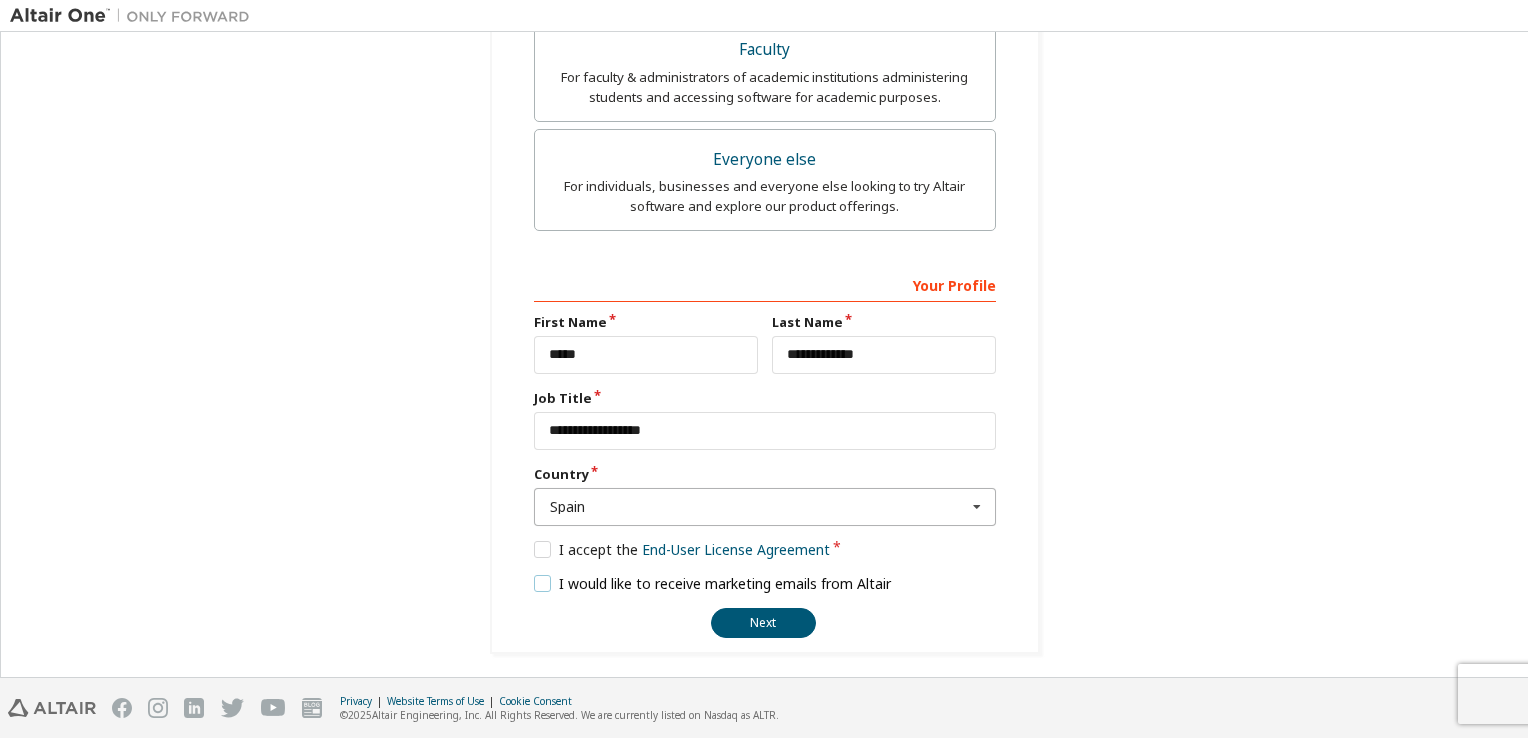 click on "I would like to receive marketing emails from Altair" at bounding box center (713, 583) 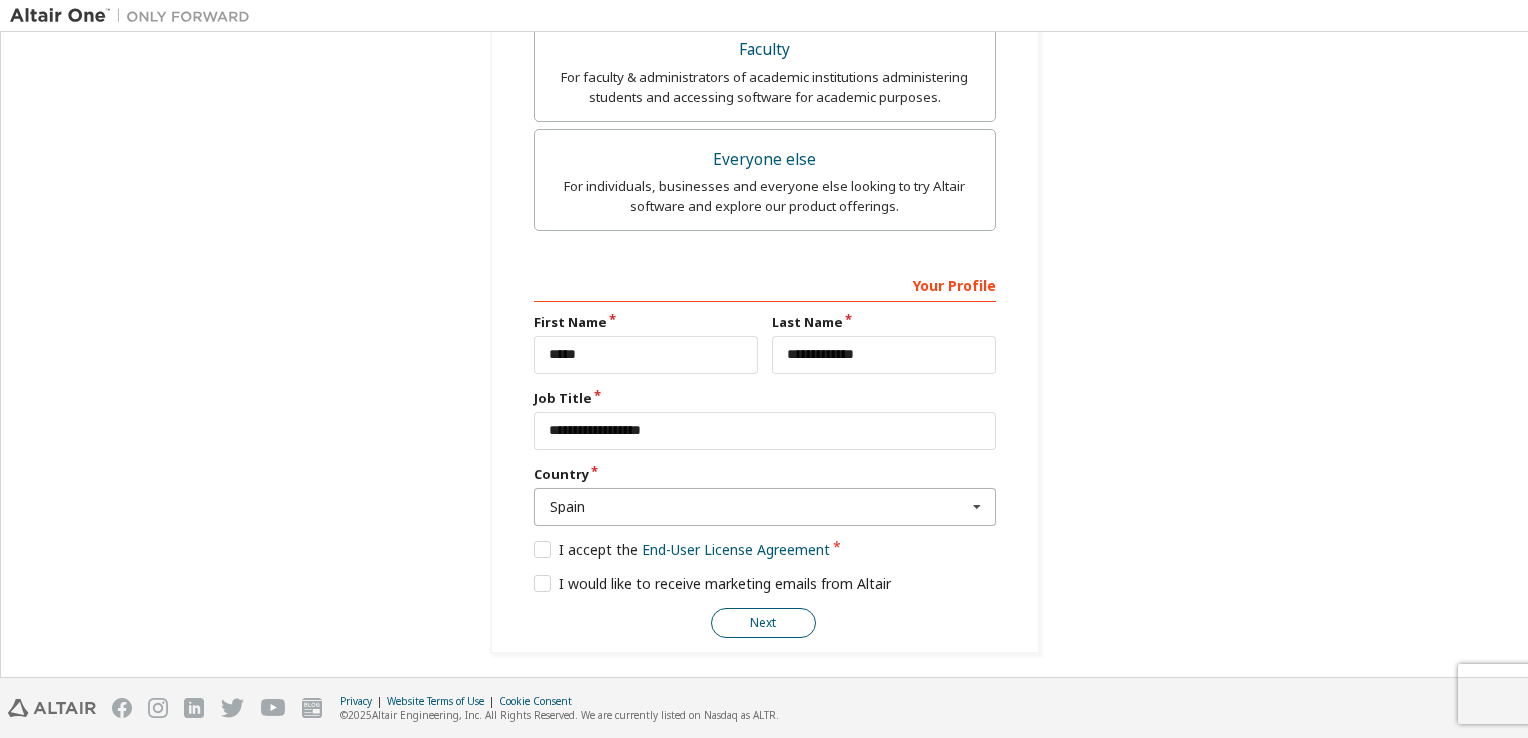 click on "Next" at bounding box center (763, 623) 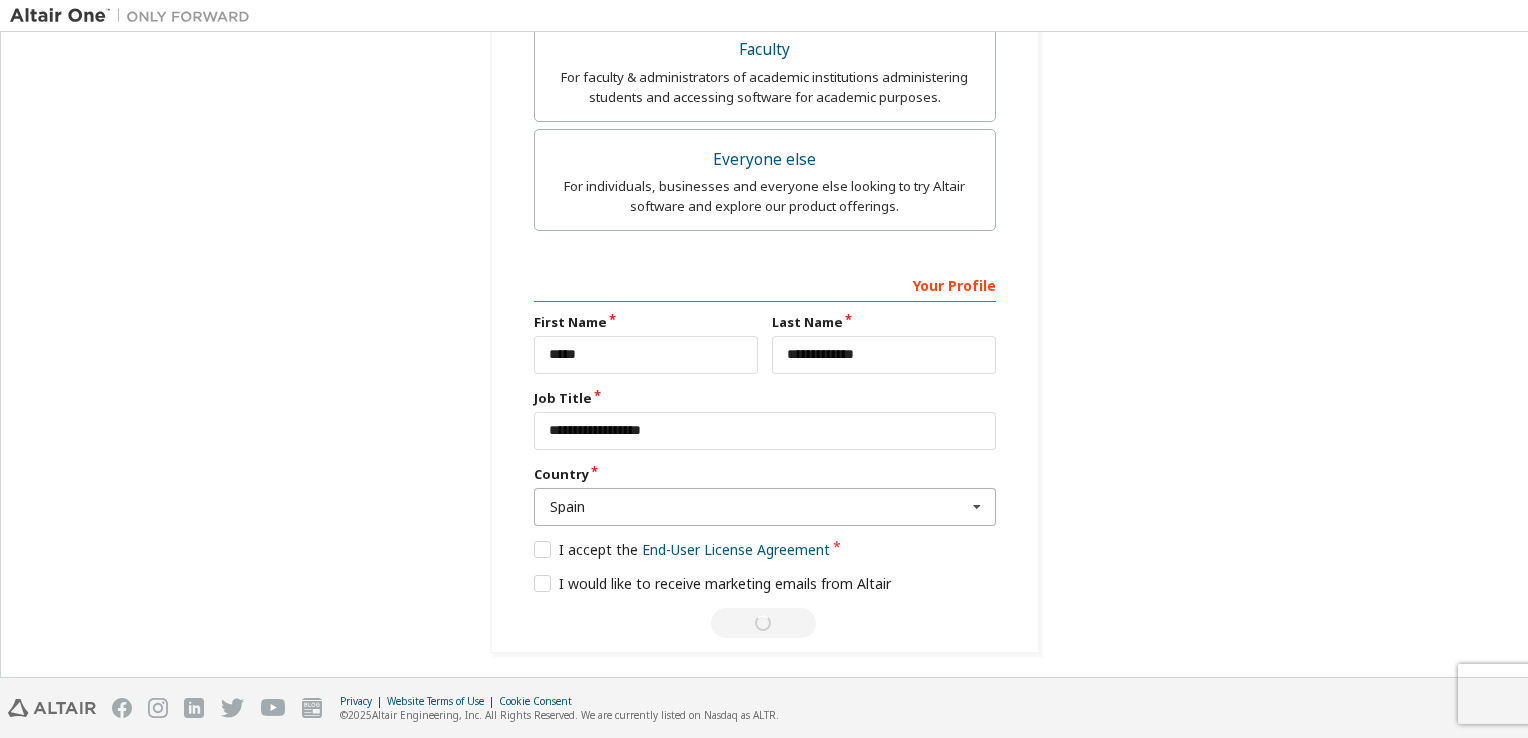 scroll, scrollTop: 0, scrollLeft: 0, axis: both 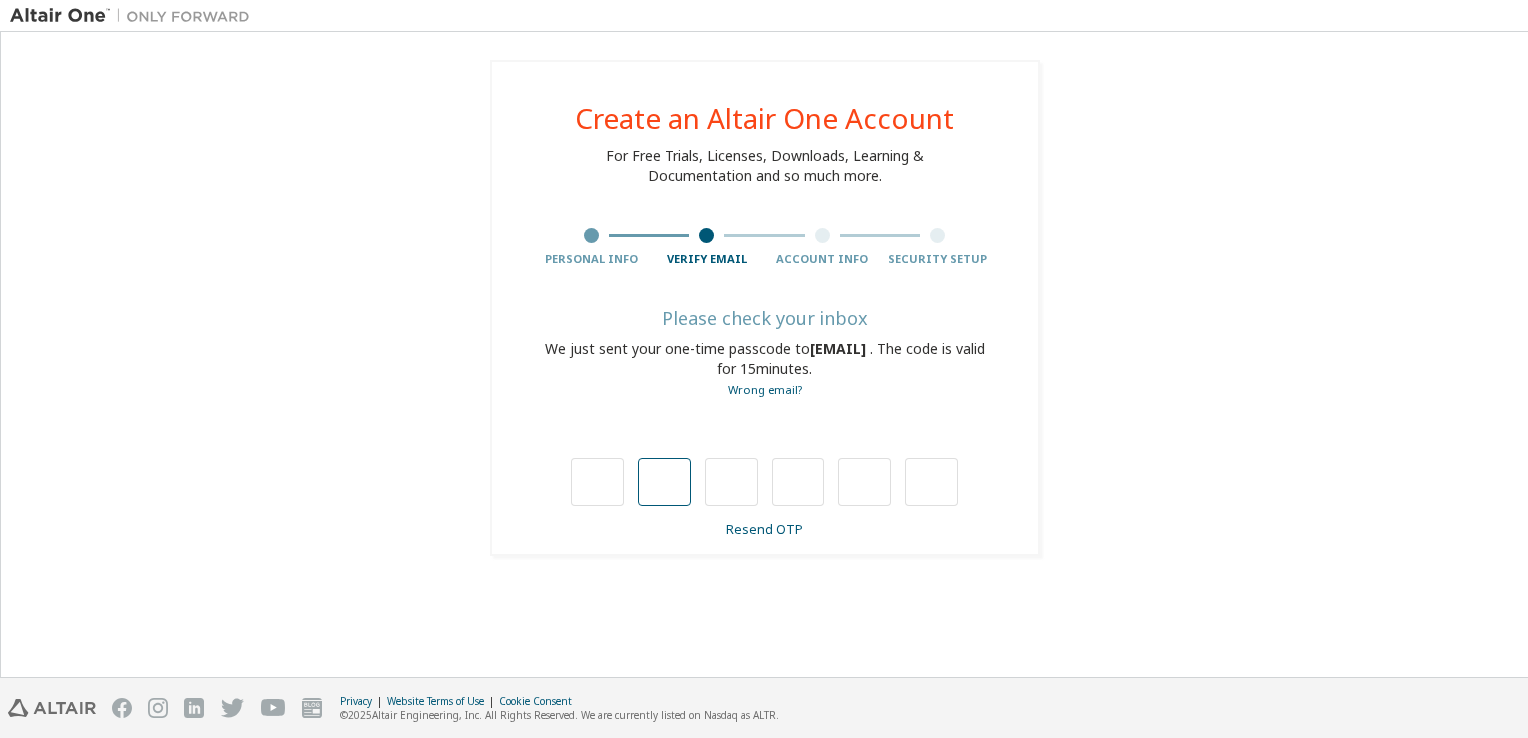 type on "*" 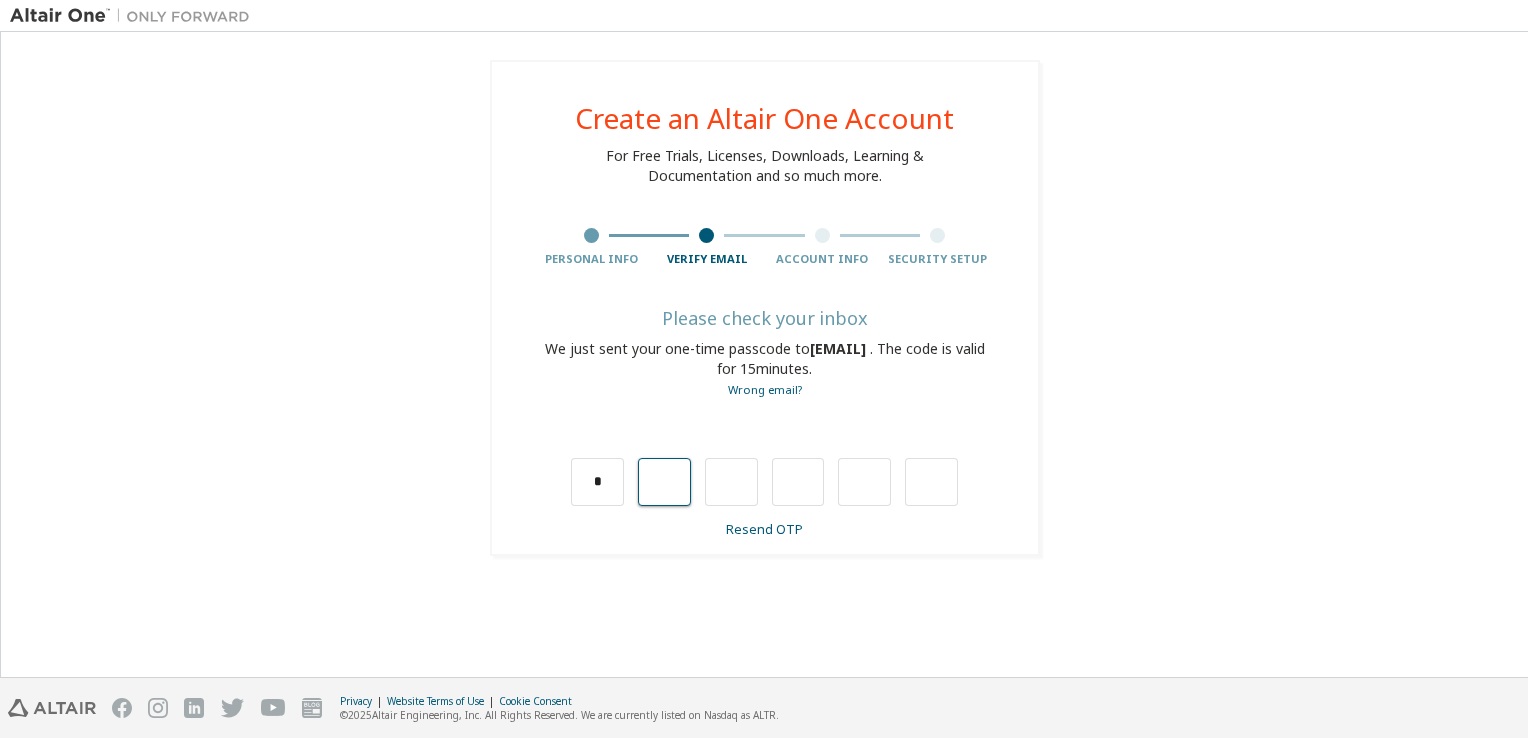 type on "*" 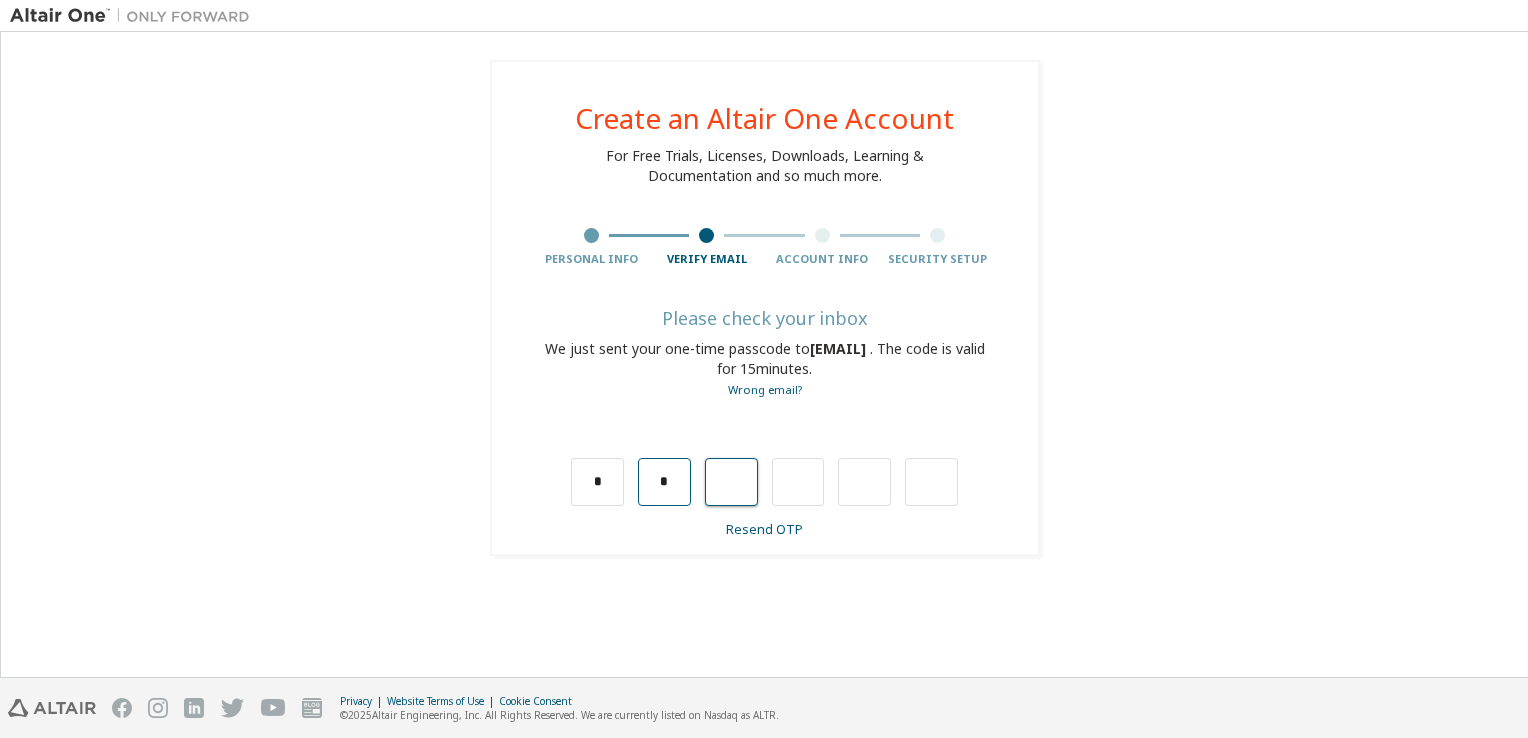 type on "*" 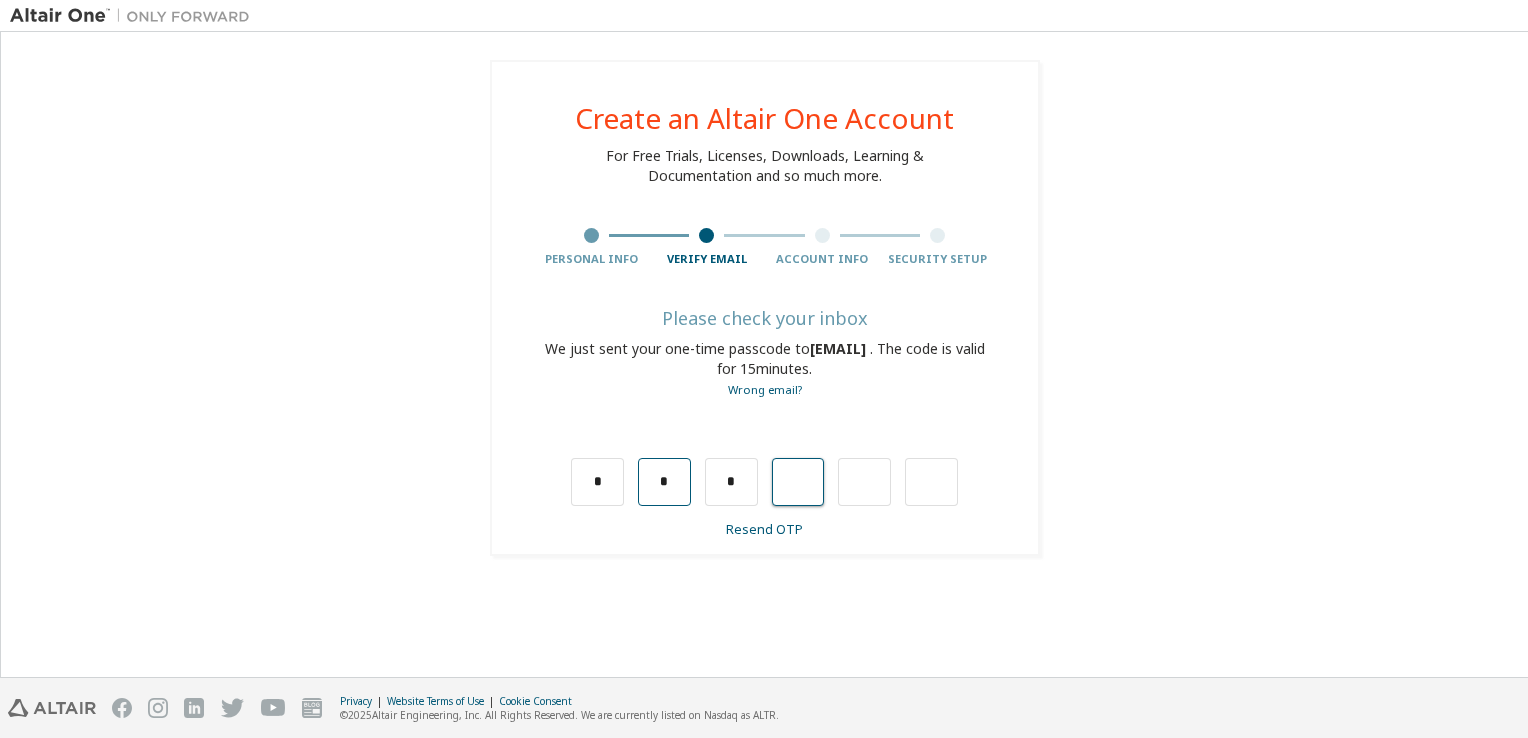 type on "*" 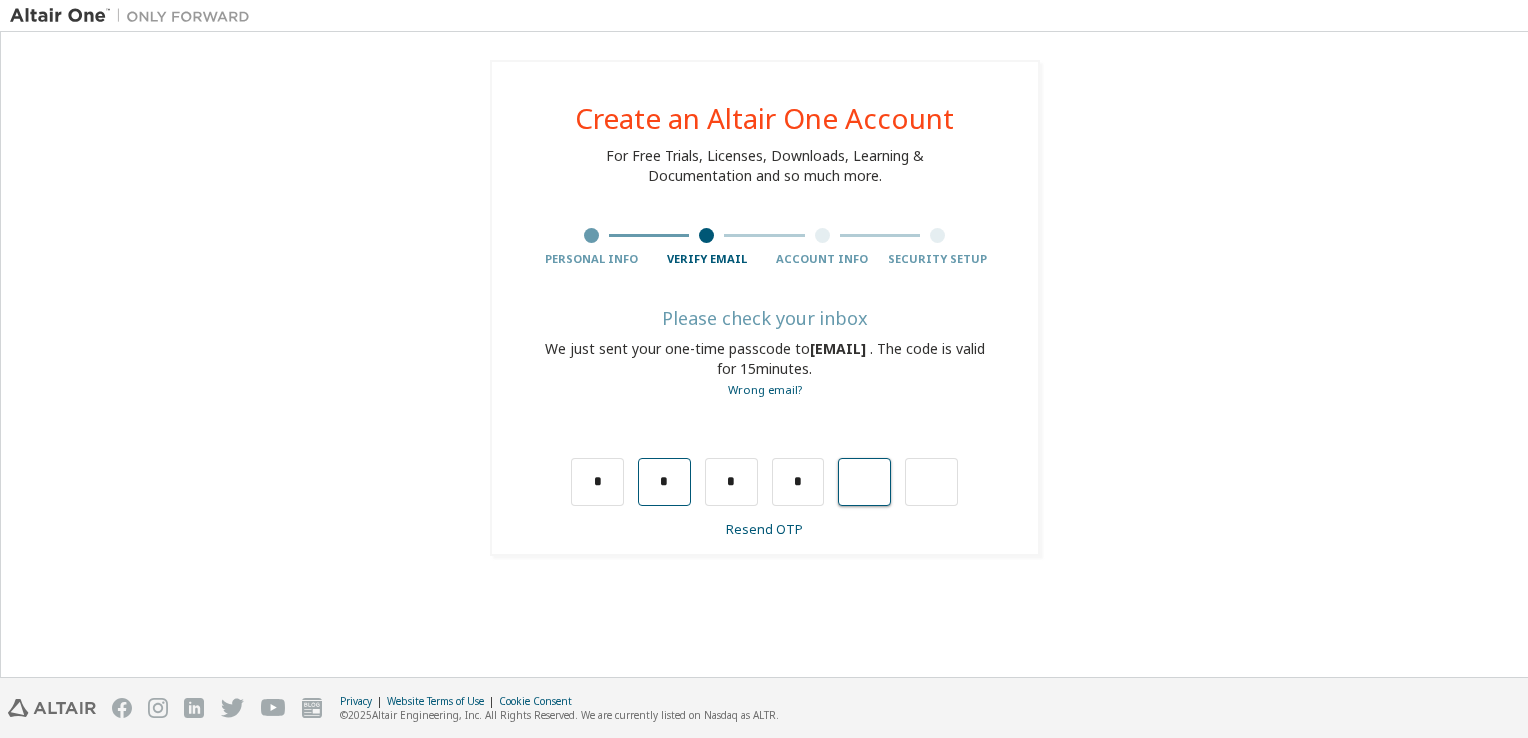 type on "*" 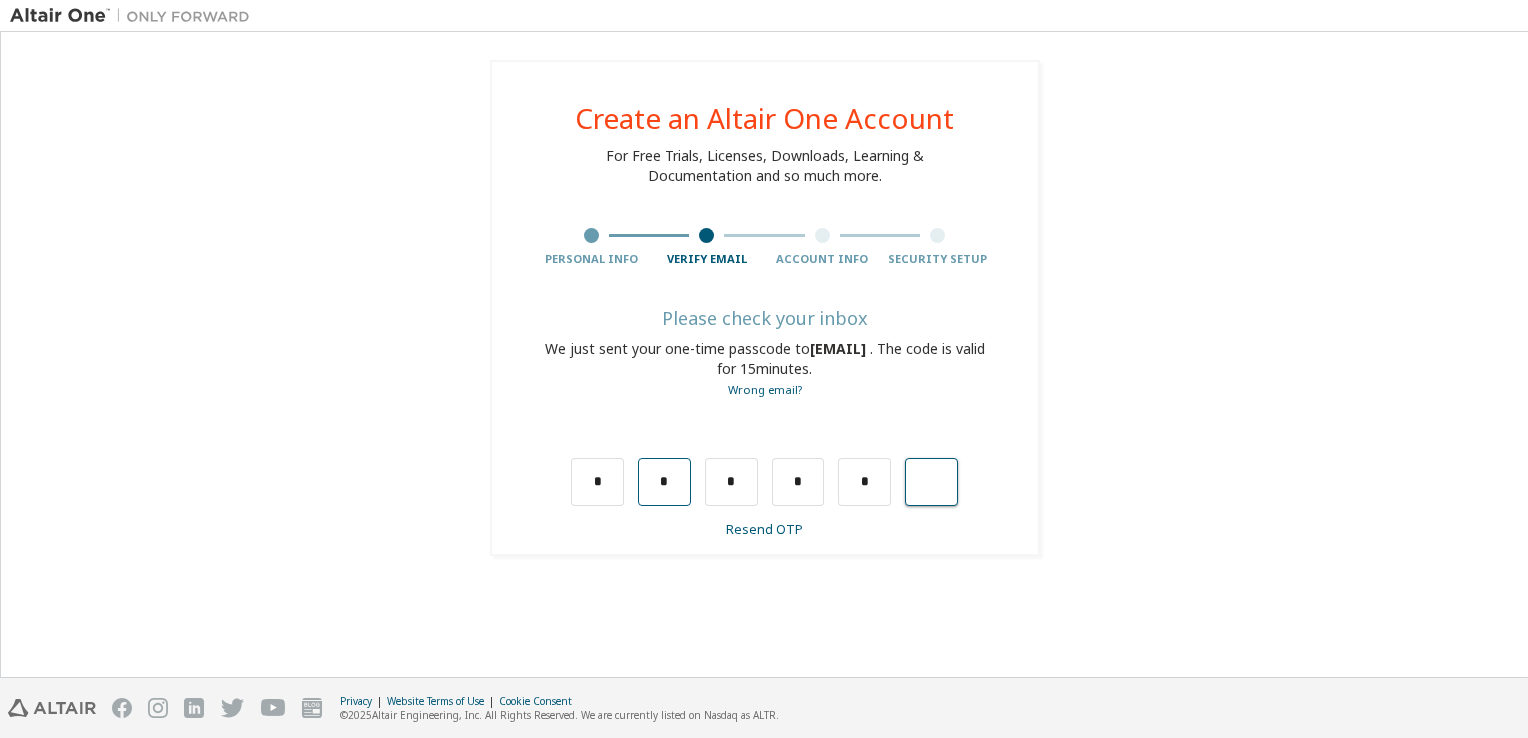 type on "*" 